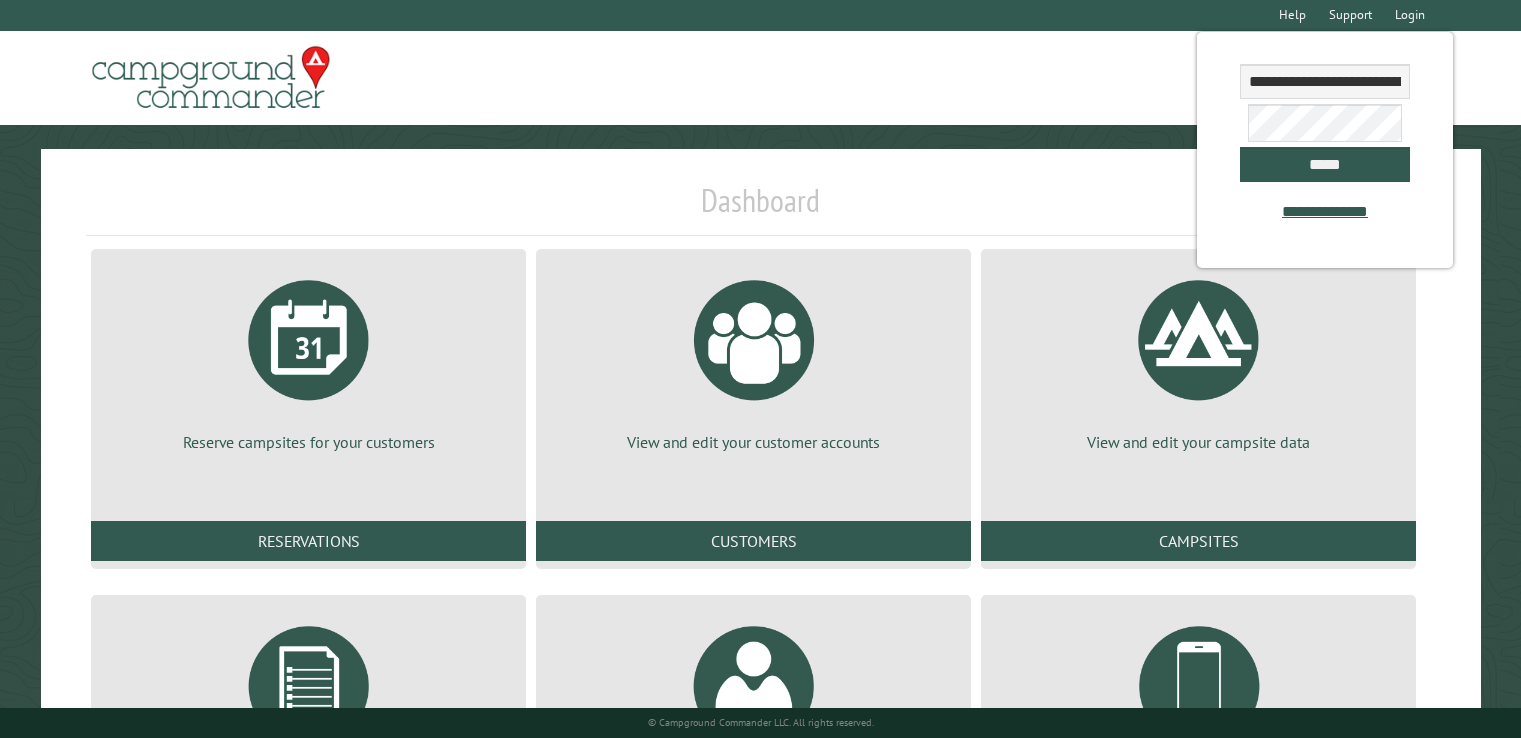 scroll, scrollTop: 0, scrollLeft: 0, axis: both 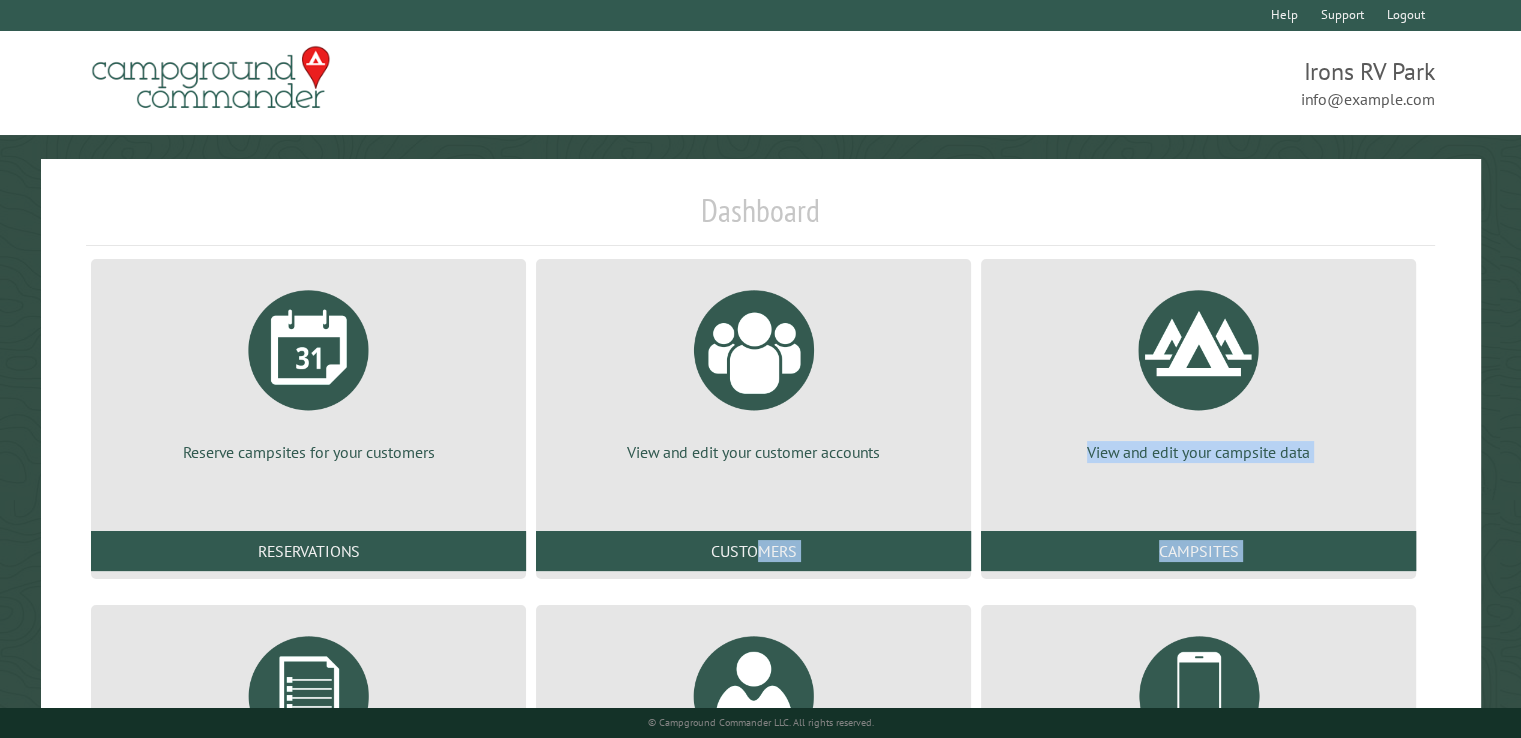 drag, startPoint x: 798, startPoint y: 598, endPoint x: 830, endPoint y: 586, distance: 34.176014 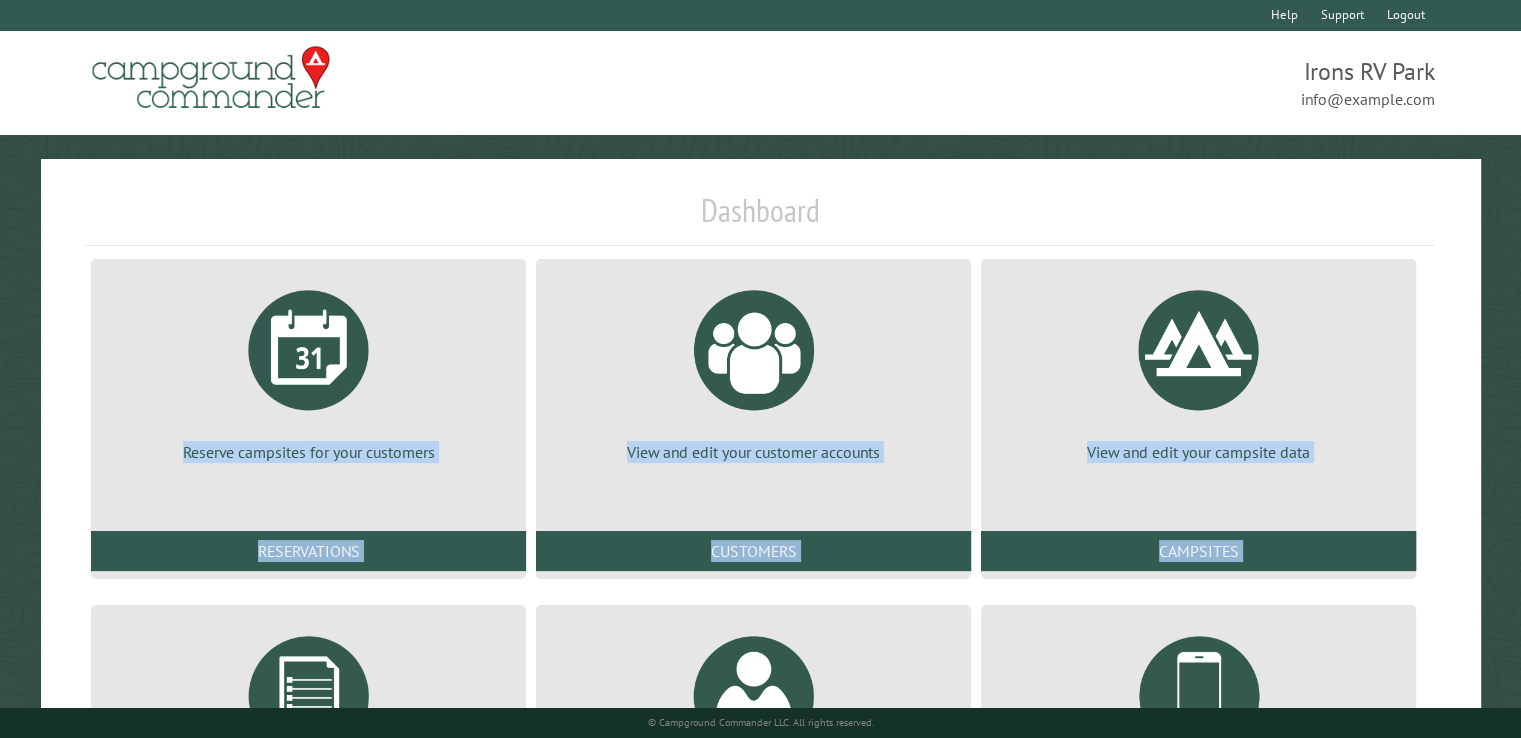 drag, startPoint x: 820, startPoint y: 631, endPoint x: 823, endPoint y: 641, distance: 10.440307 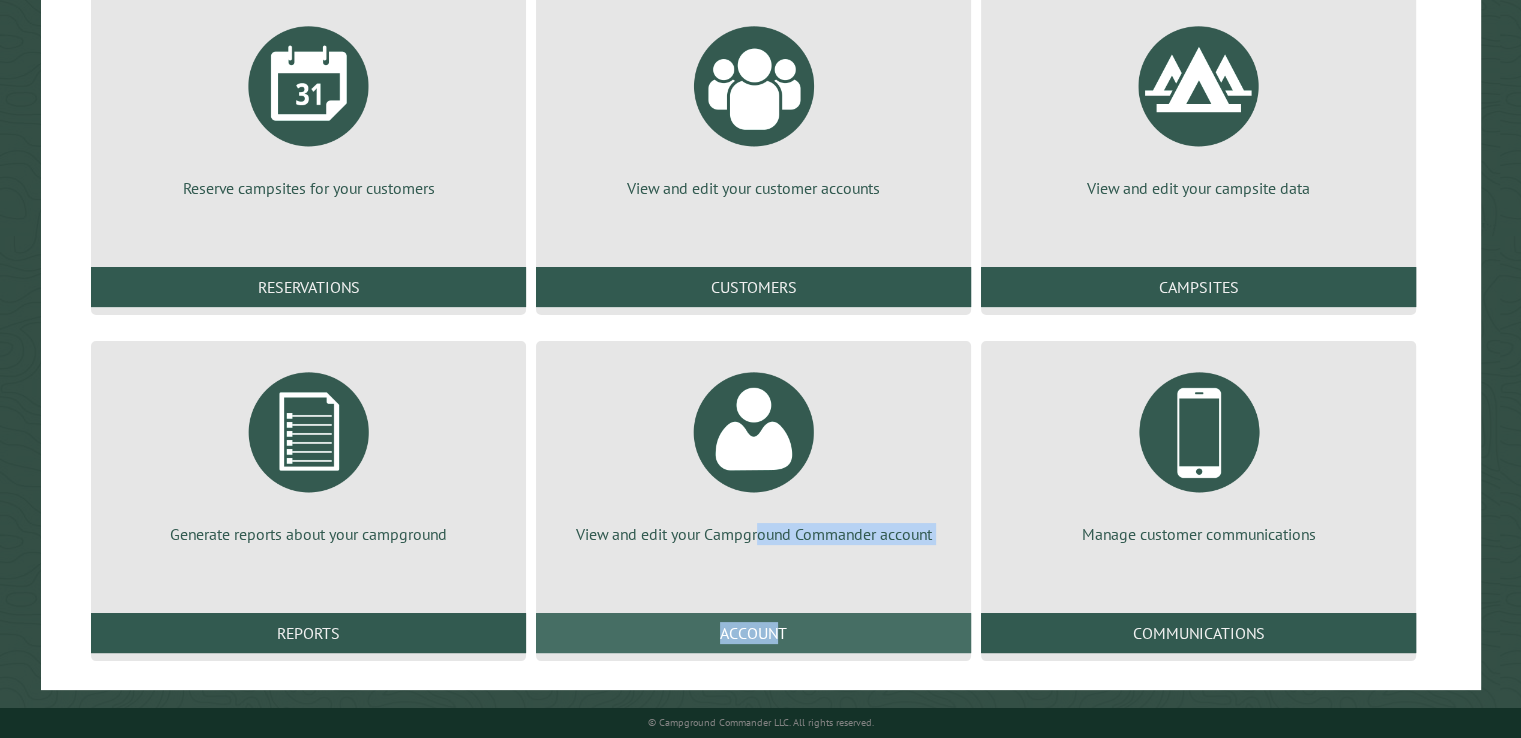 drag, startPoint x: 768, startPoint y: 594, endPoint x: 746, endPoint y: 606, distance: 25.059929 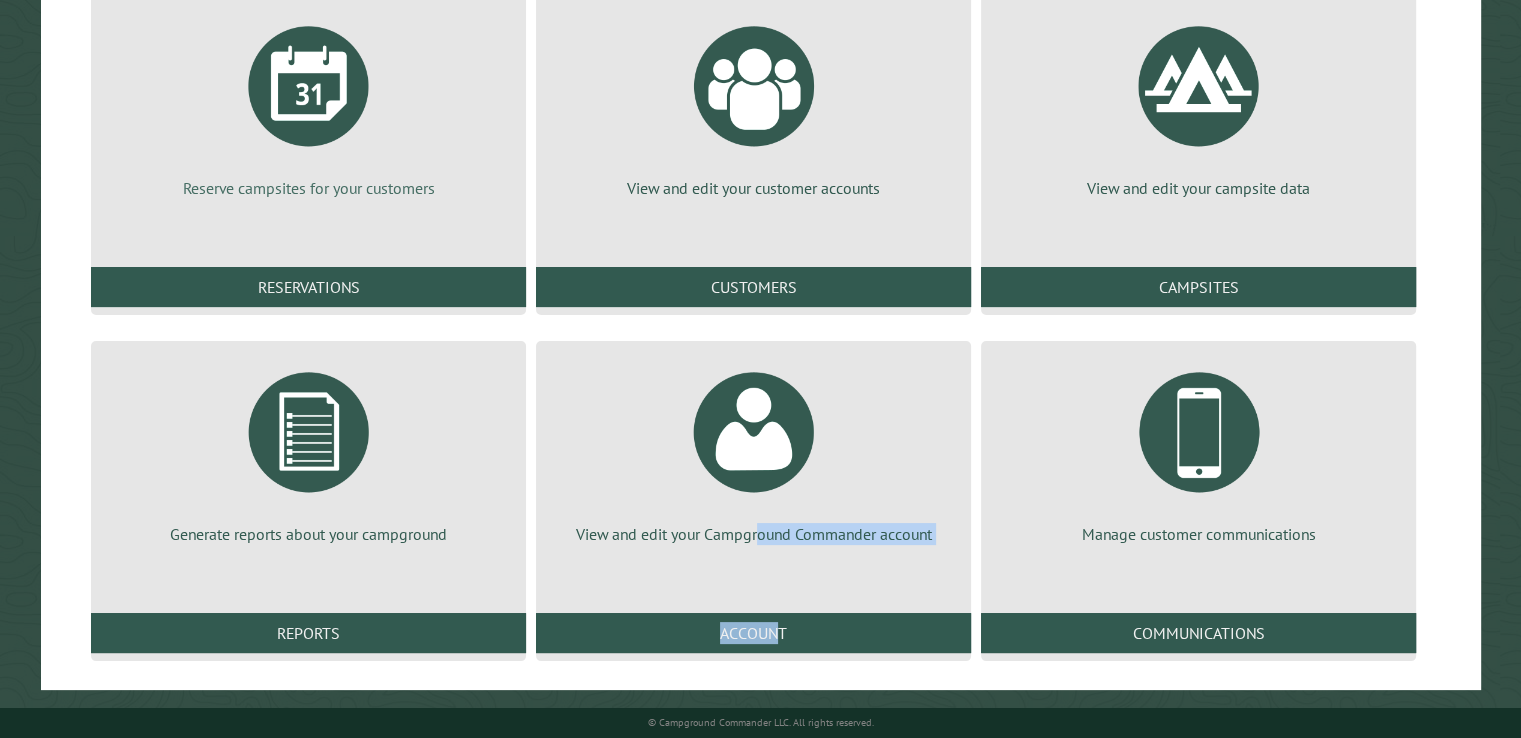 click on "Reserve campsites for your customers" at bounding box center (308, 105) 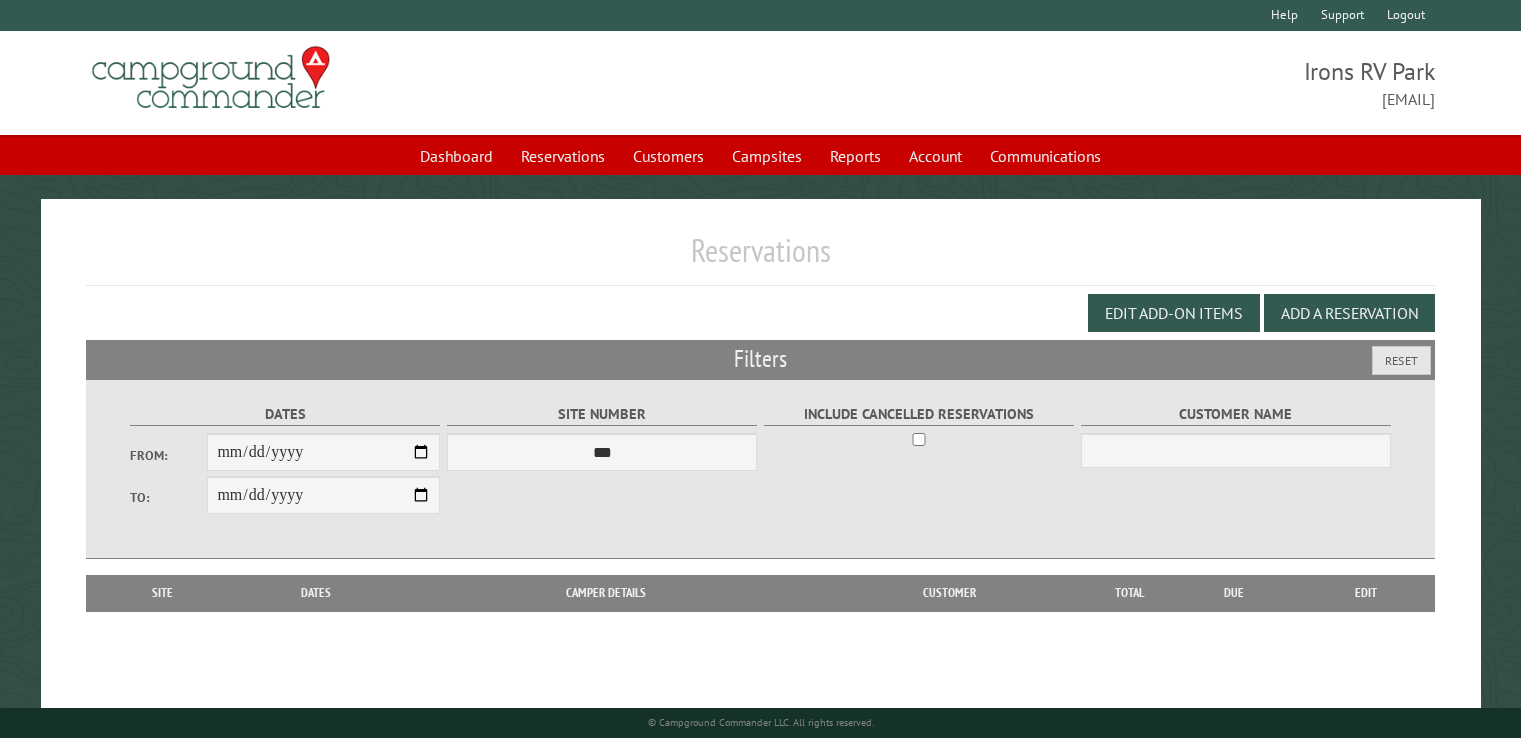 scroll, scrollTop: 0, scrollLeft: 0, axis: both 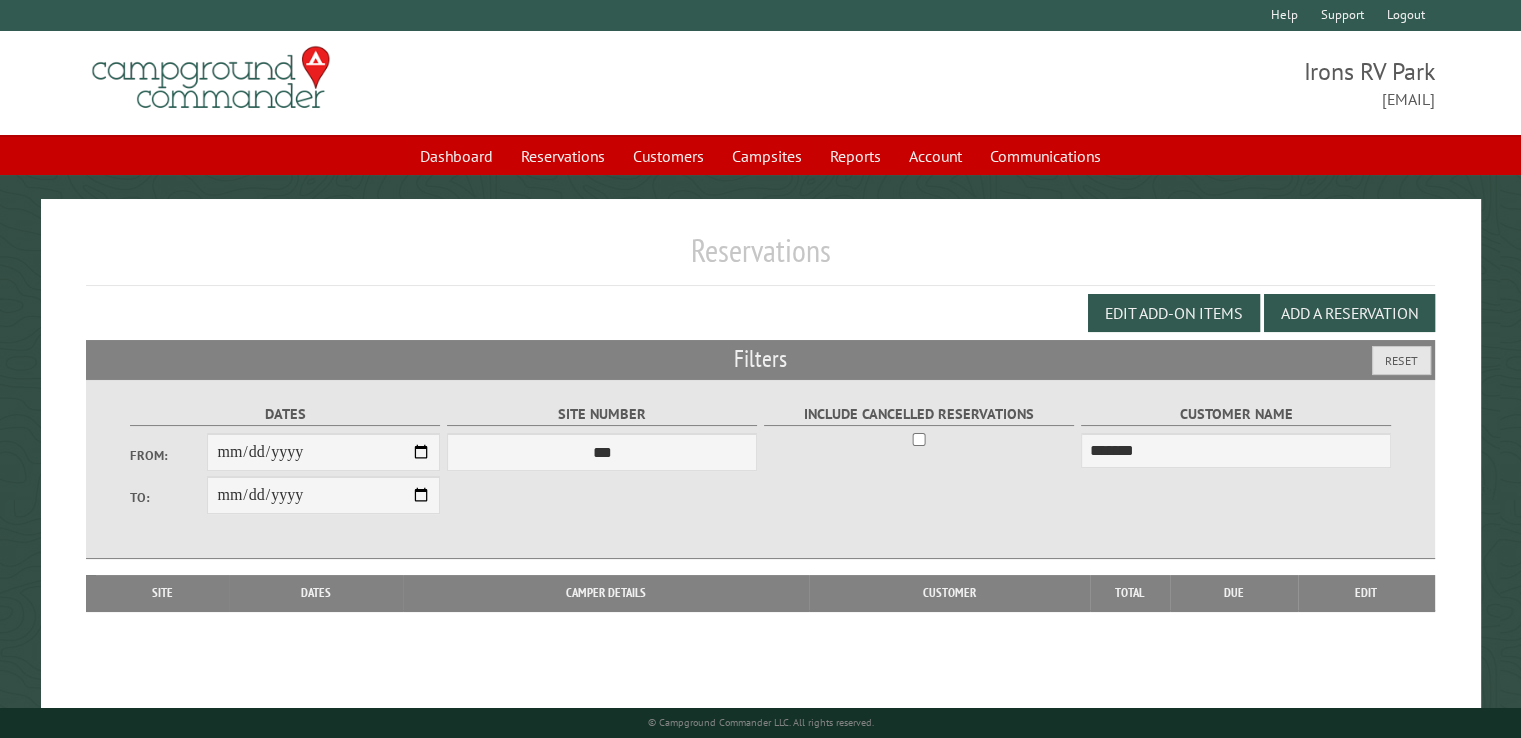 type on "*******" 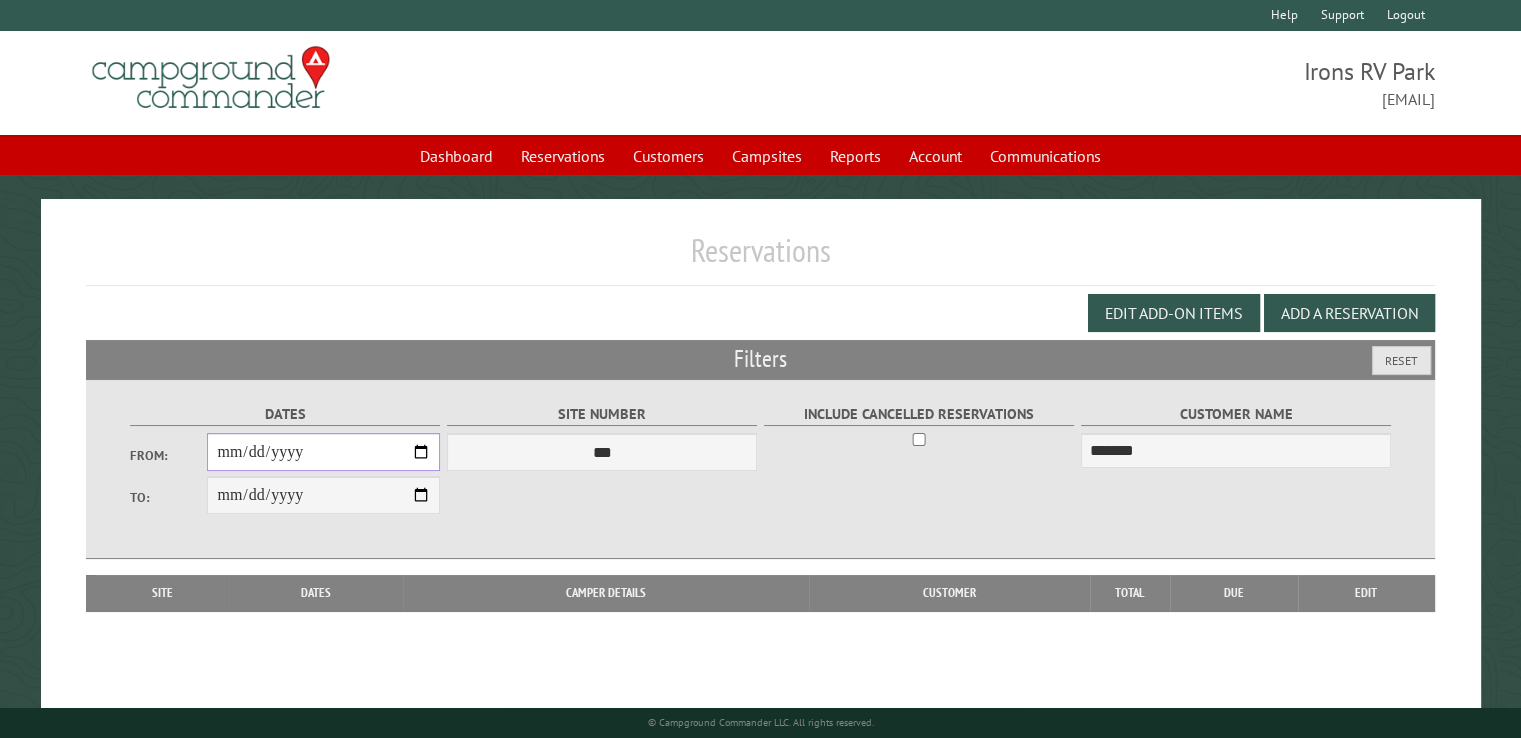 click on "From:" at bounding box center [323, 452] 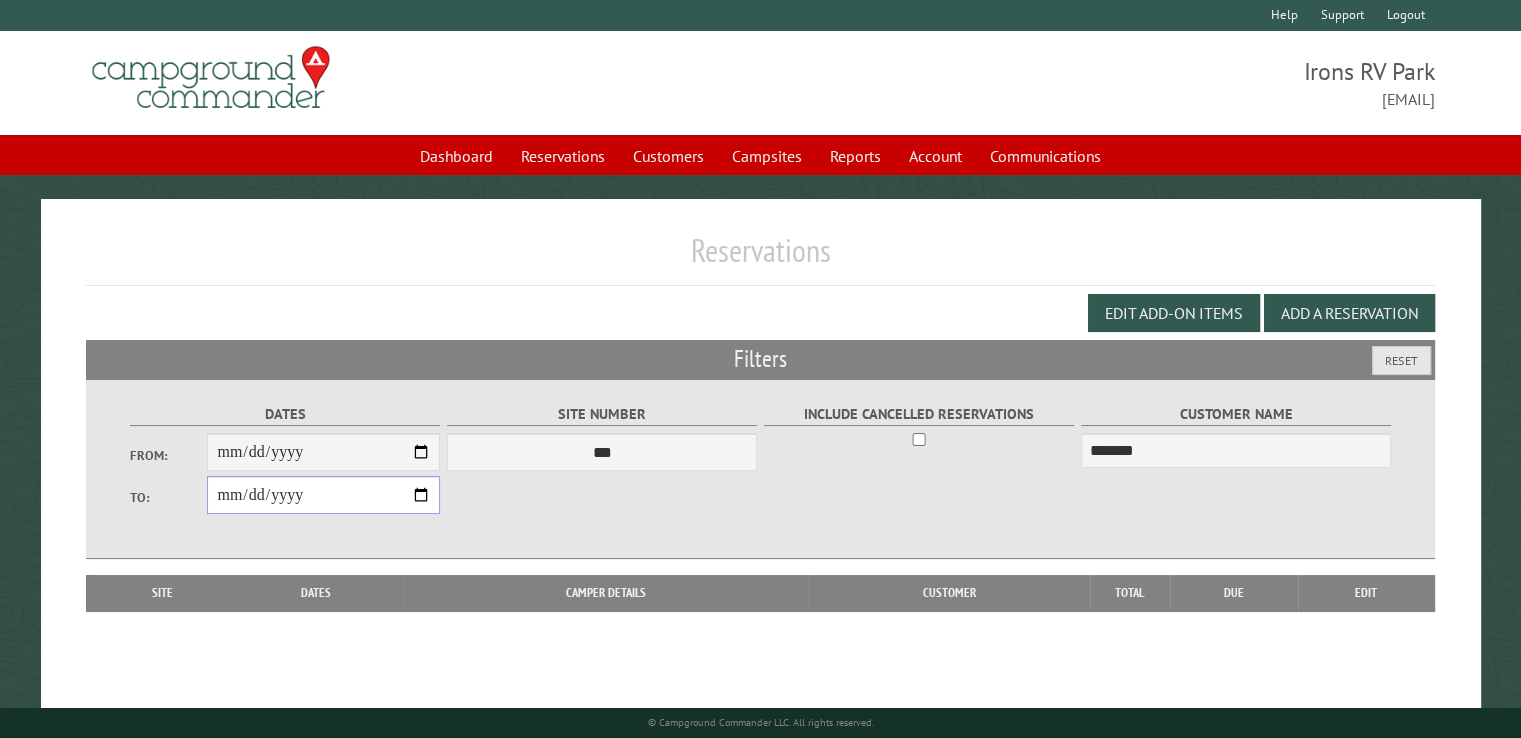 click on "**********" at bounding box center [323, 495] 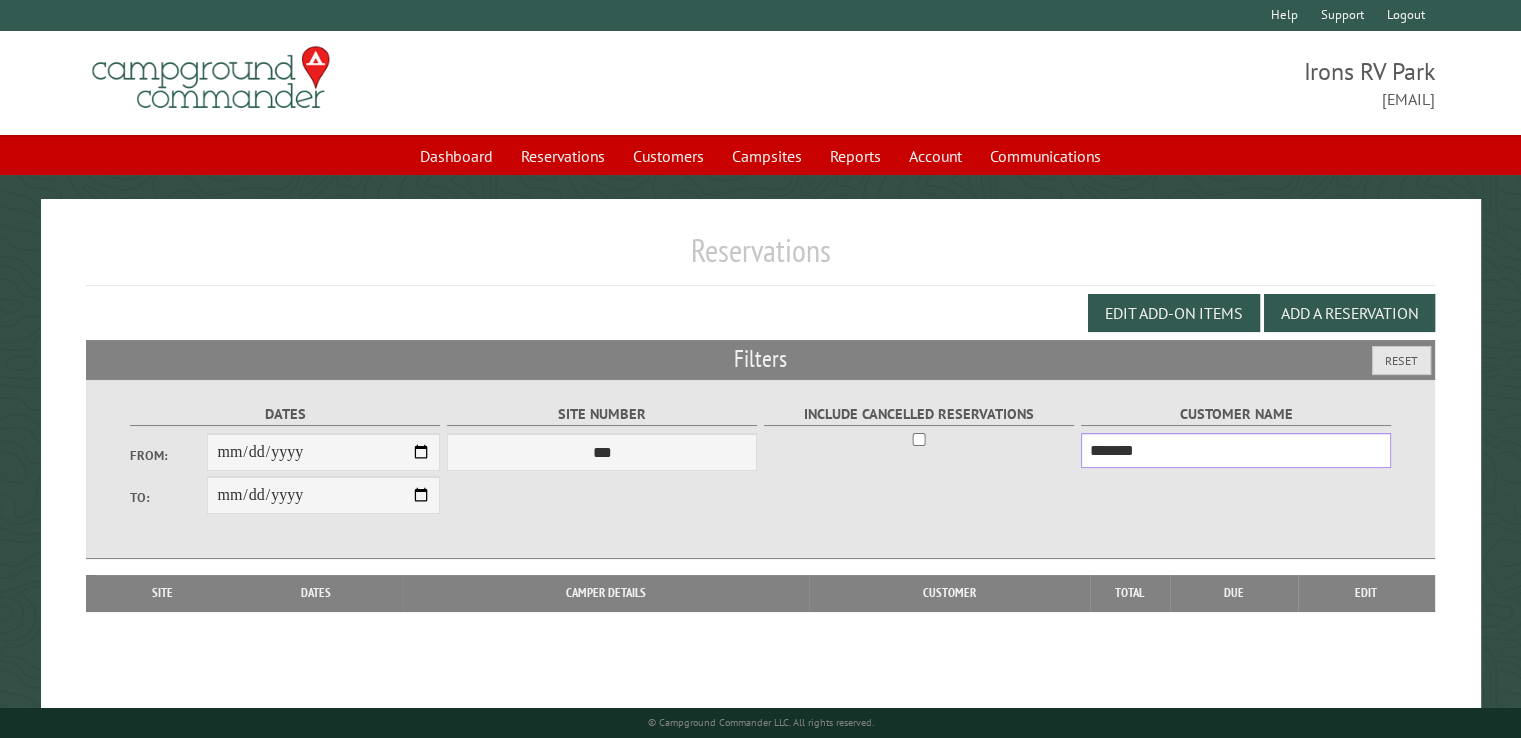 click on "*******" at bounding box center [1236, 450] 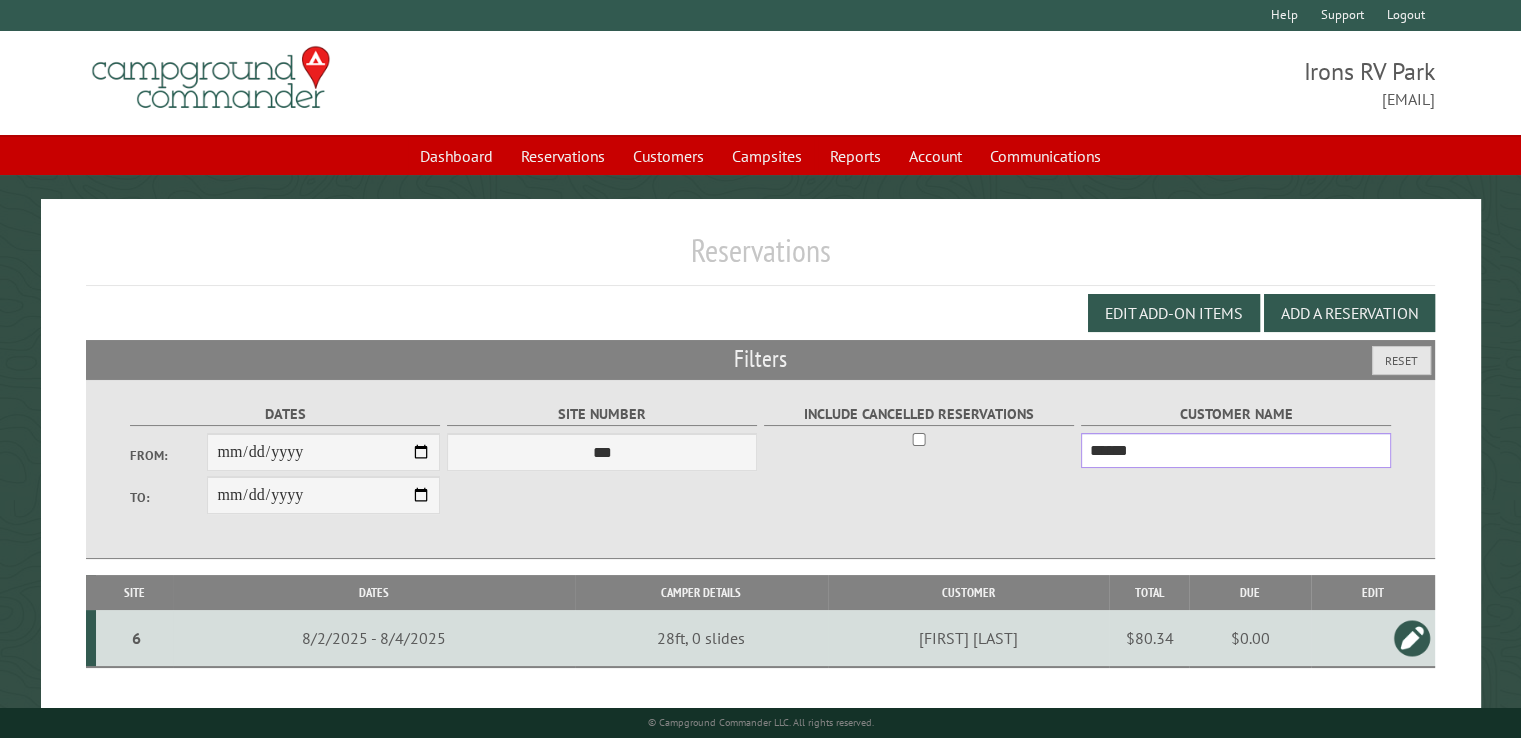 type on "******" 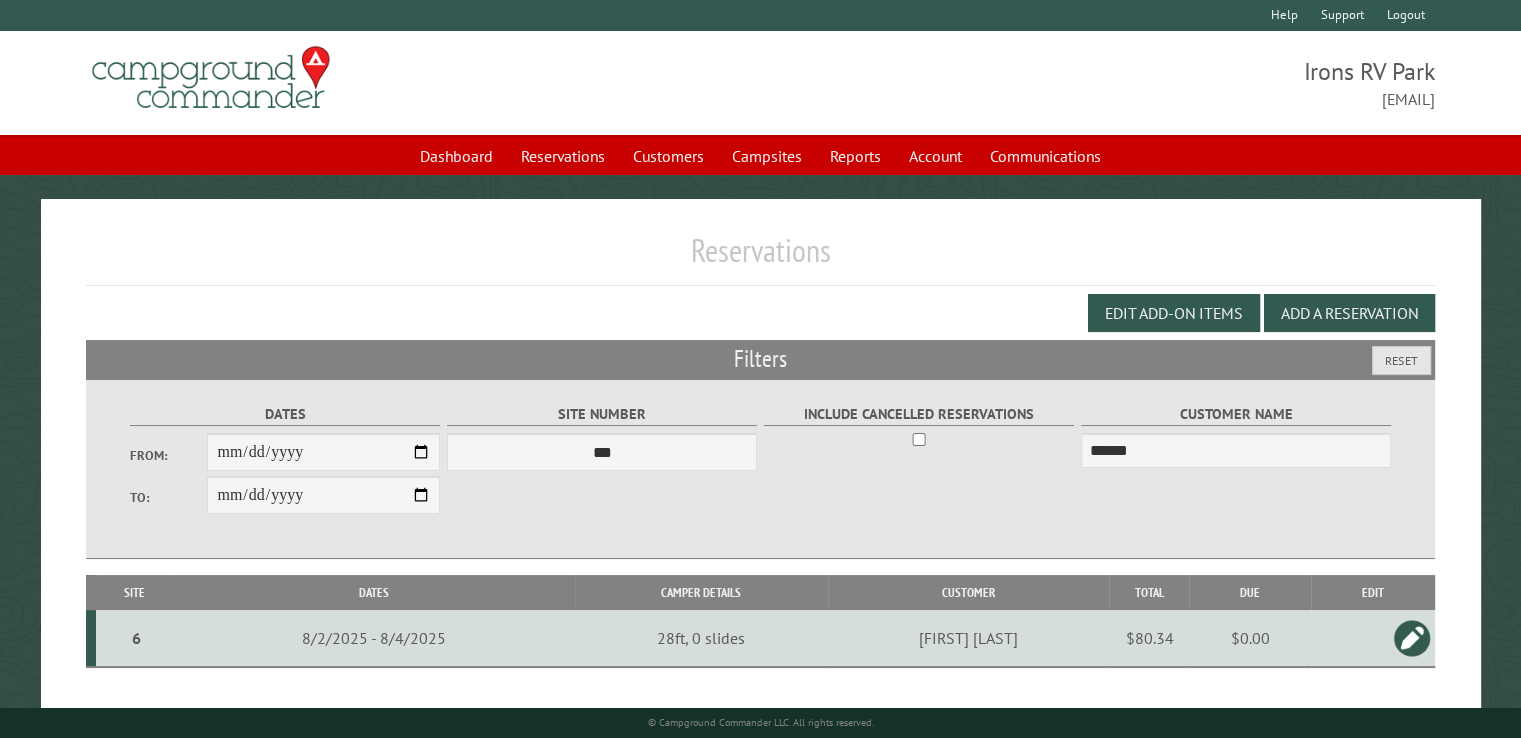 click at bounding box center [1412, 638] 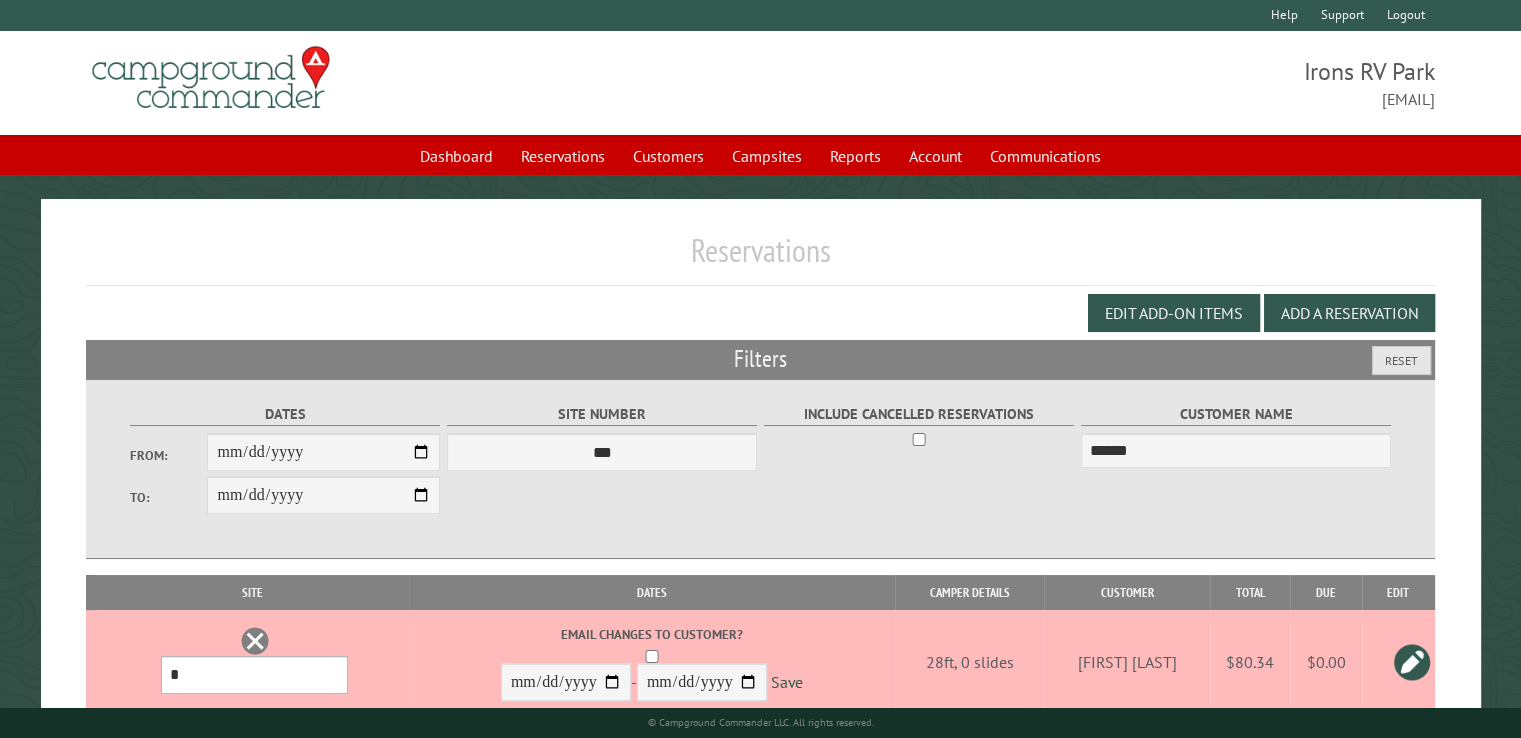 click on "**********" at bounding box center (254, 675) 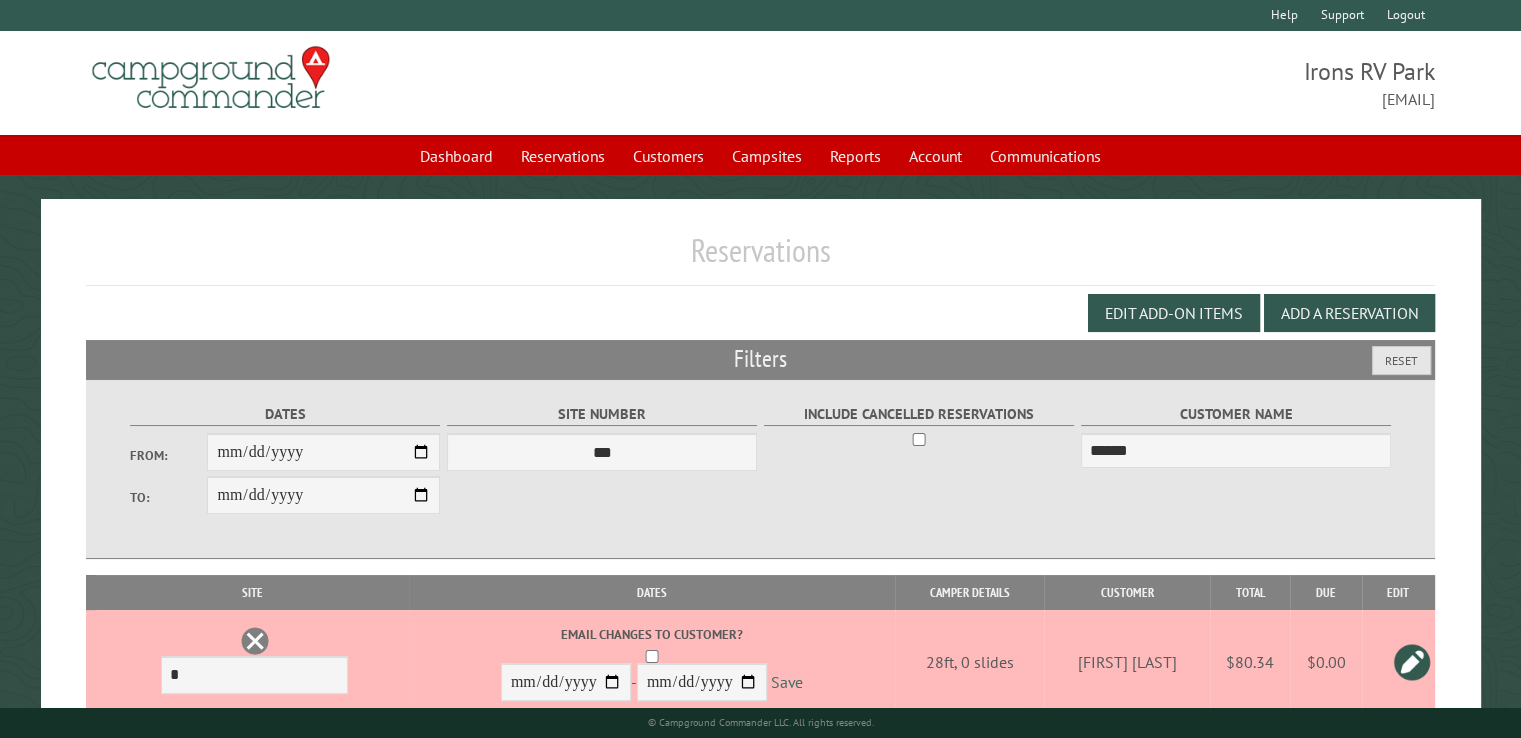 click on "Save" at bounding box center (787, 683) 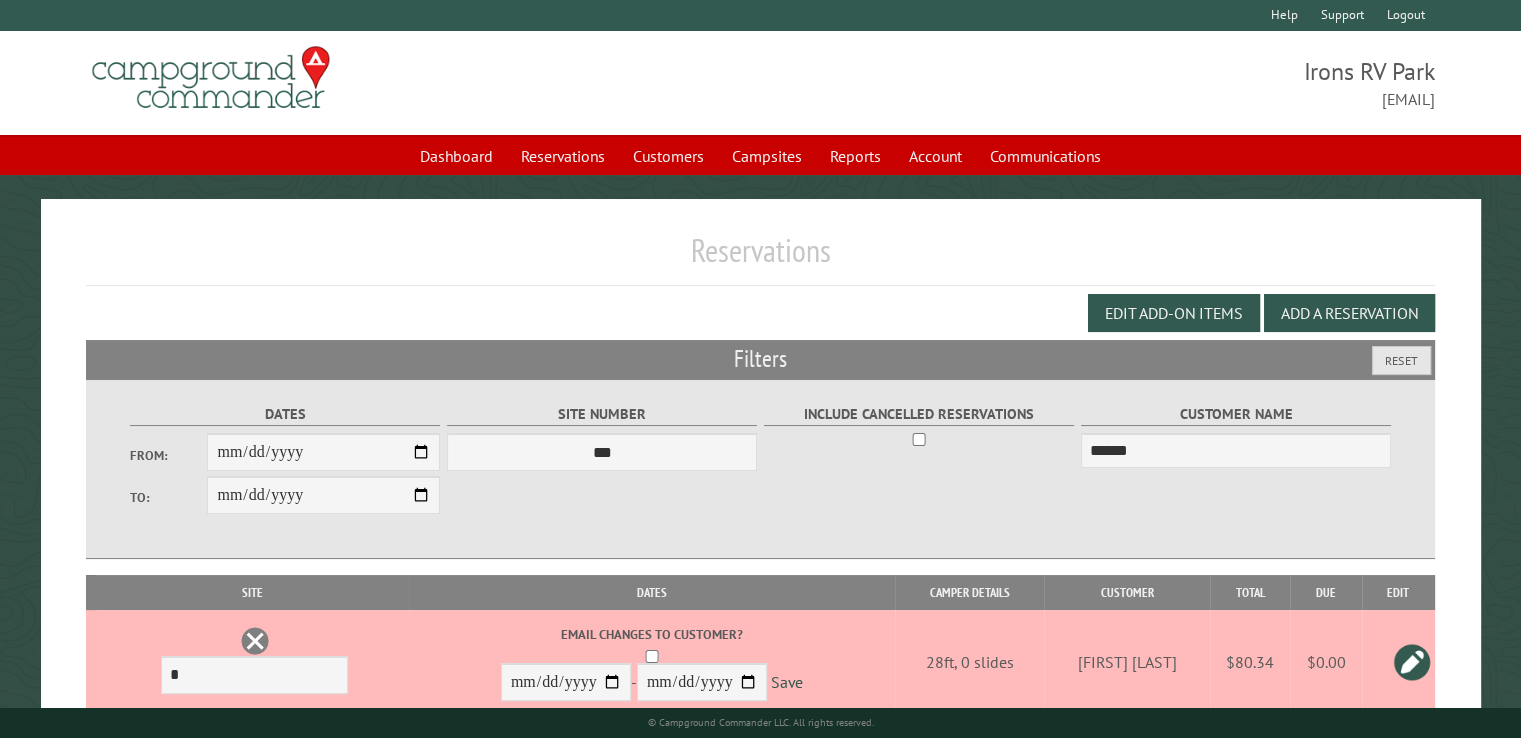 click on "$80.34" at bounding box center (1250, 662) 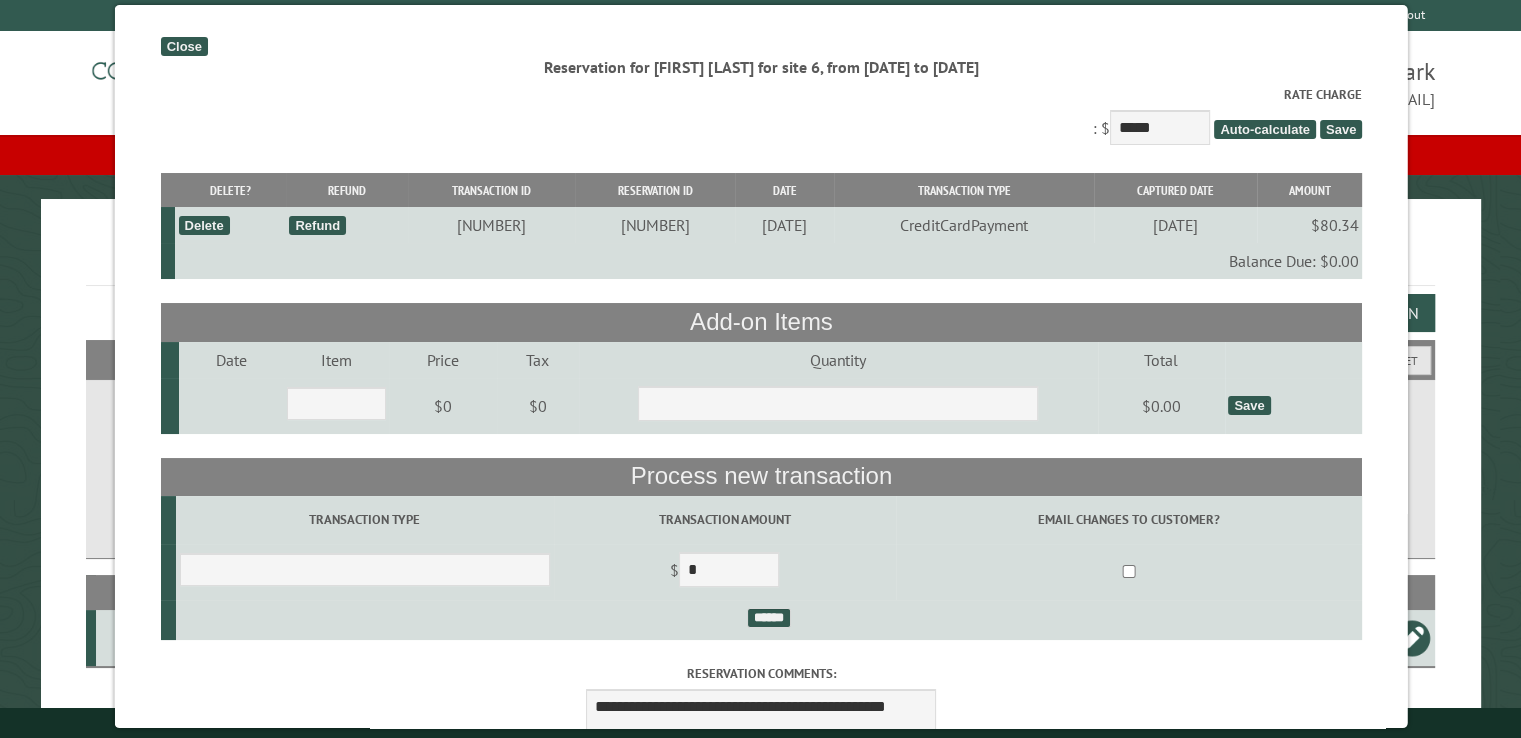 click on "Close" at bounding box center (183, 46) 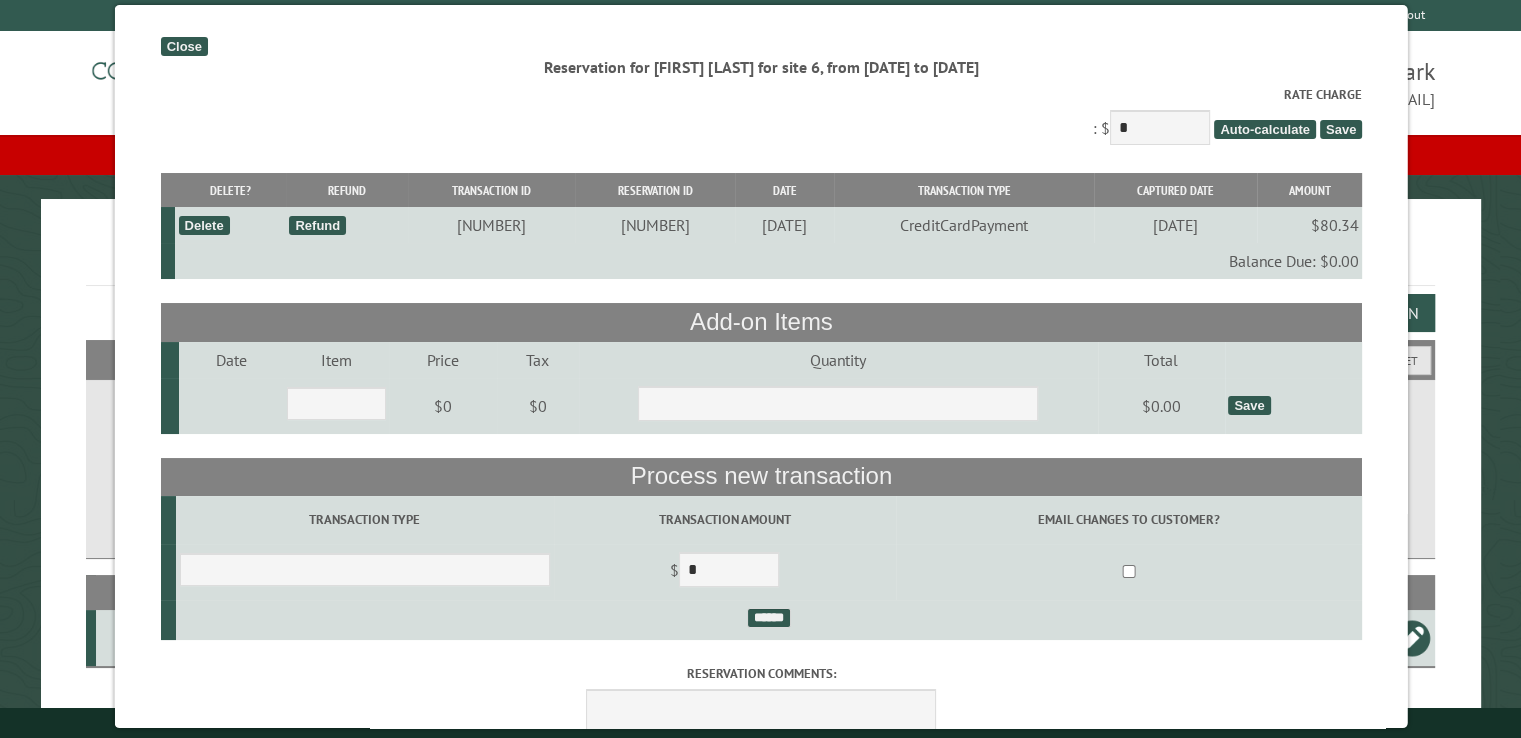 click at bounding box center (211, 78) 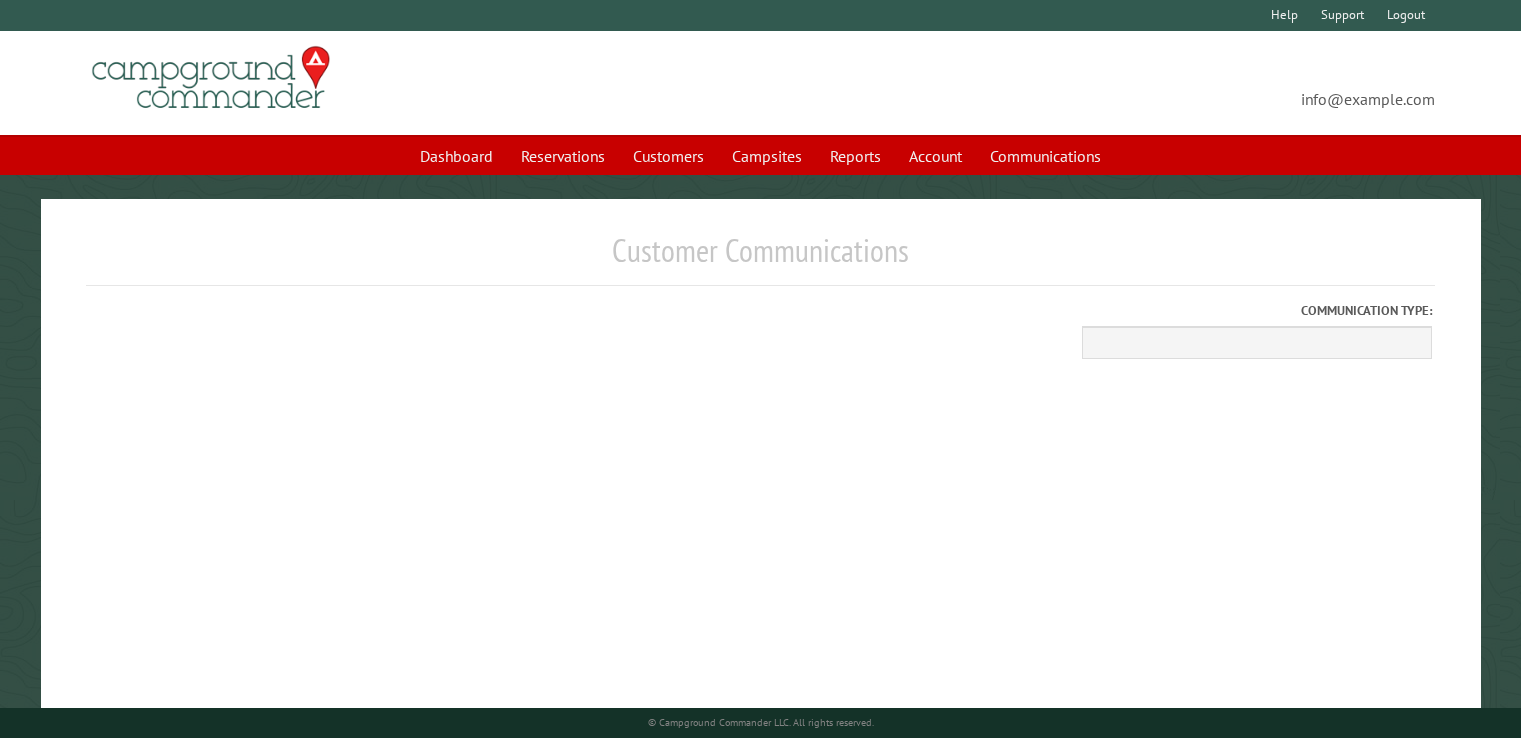 scroll, scrollTop: 0, scrollLeft: 0, axis: both 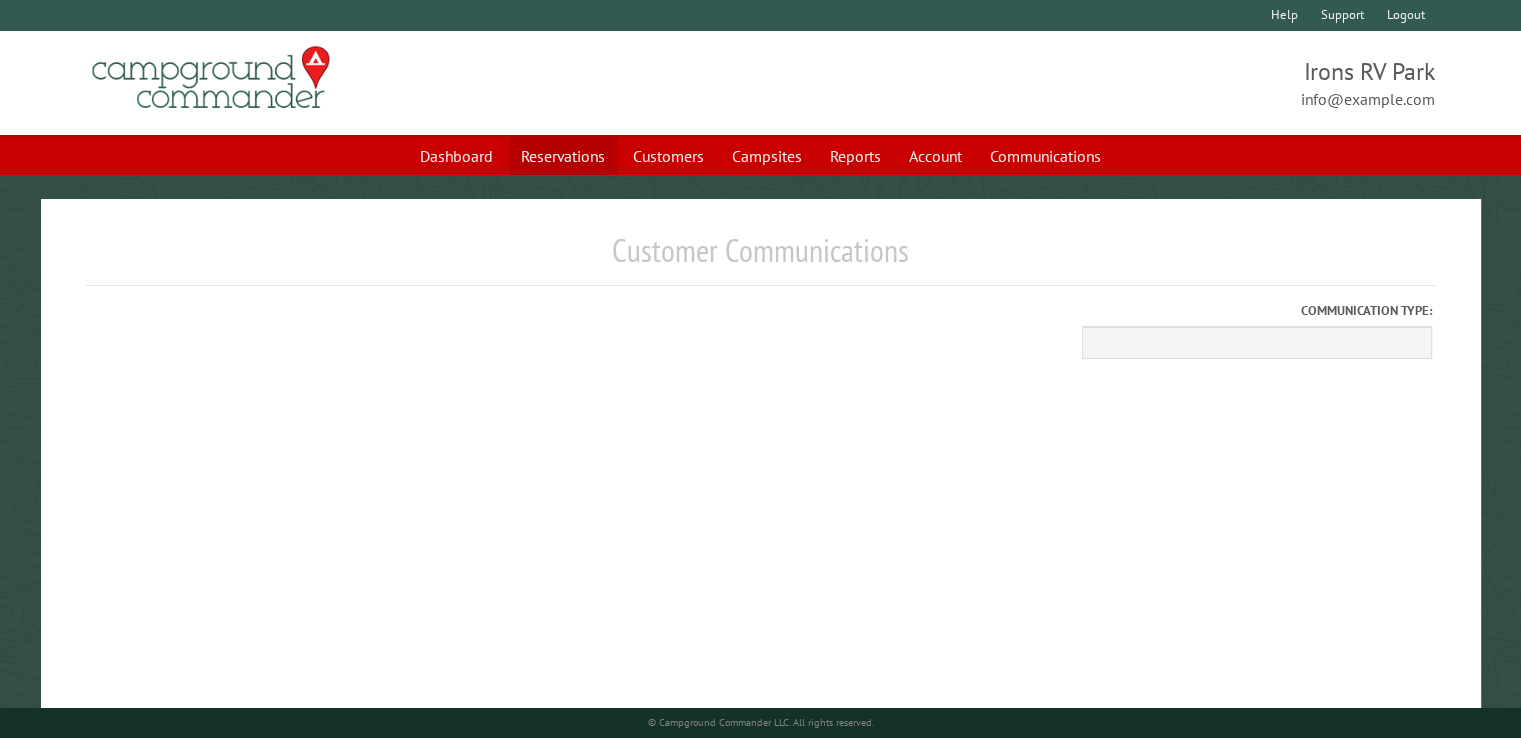 click on "Reservations" at bounding box center [563, 156] 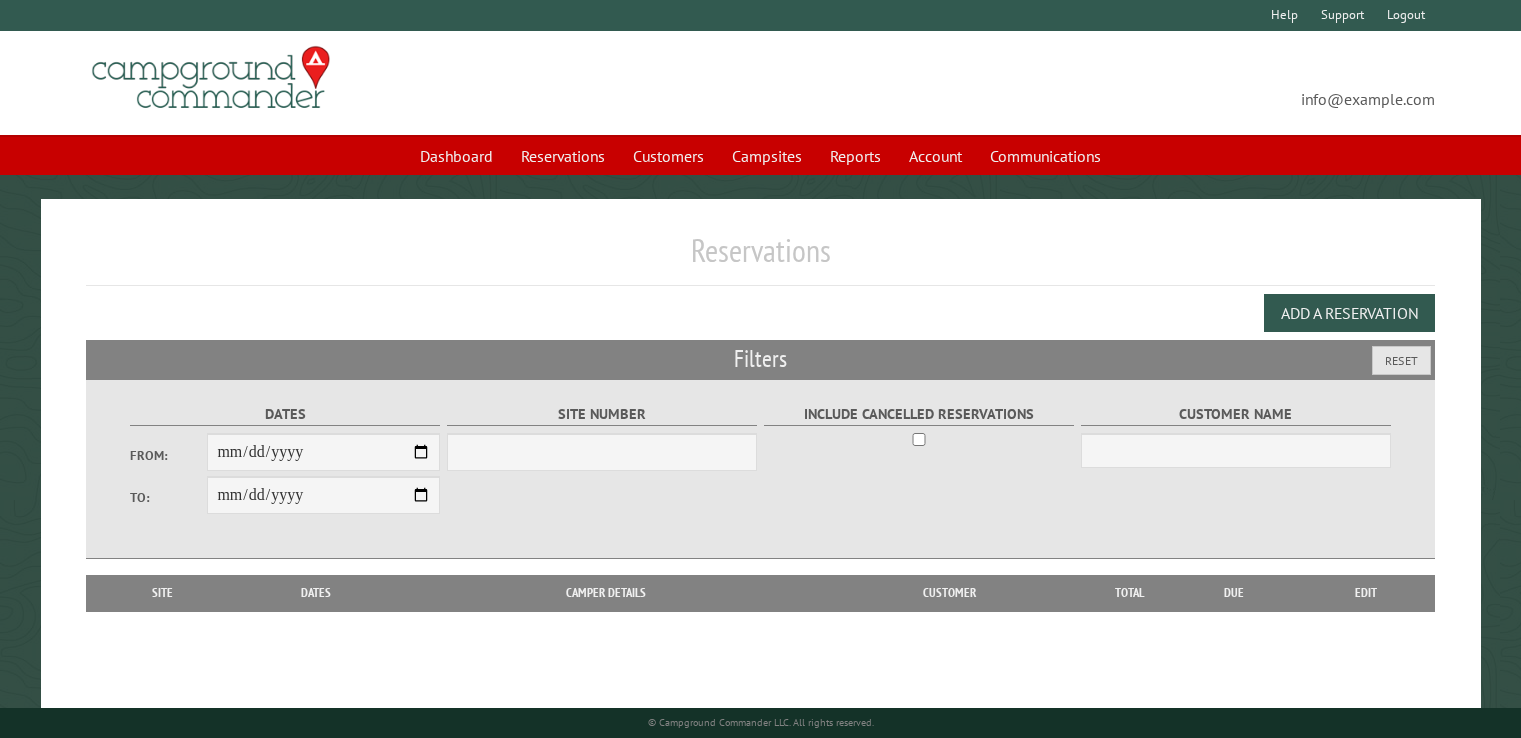 scroll, scrollTop: 0, scrollLeft: 0, axis: both 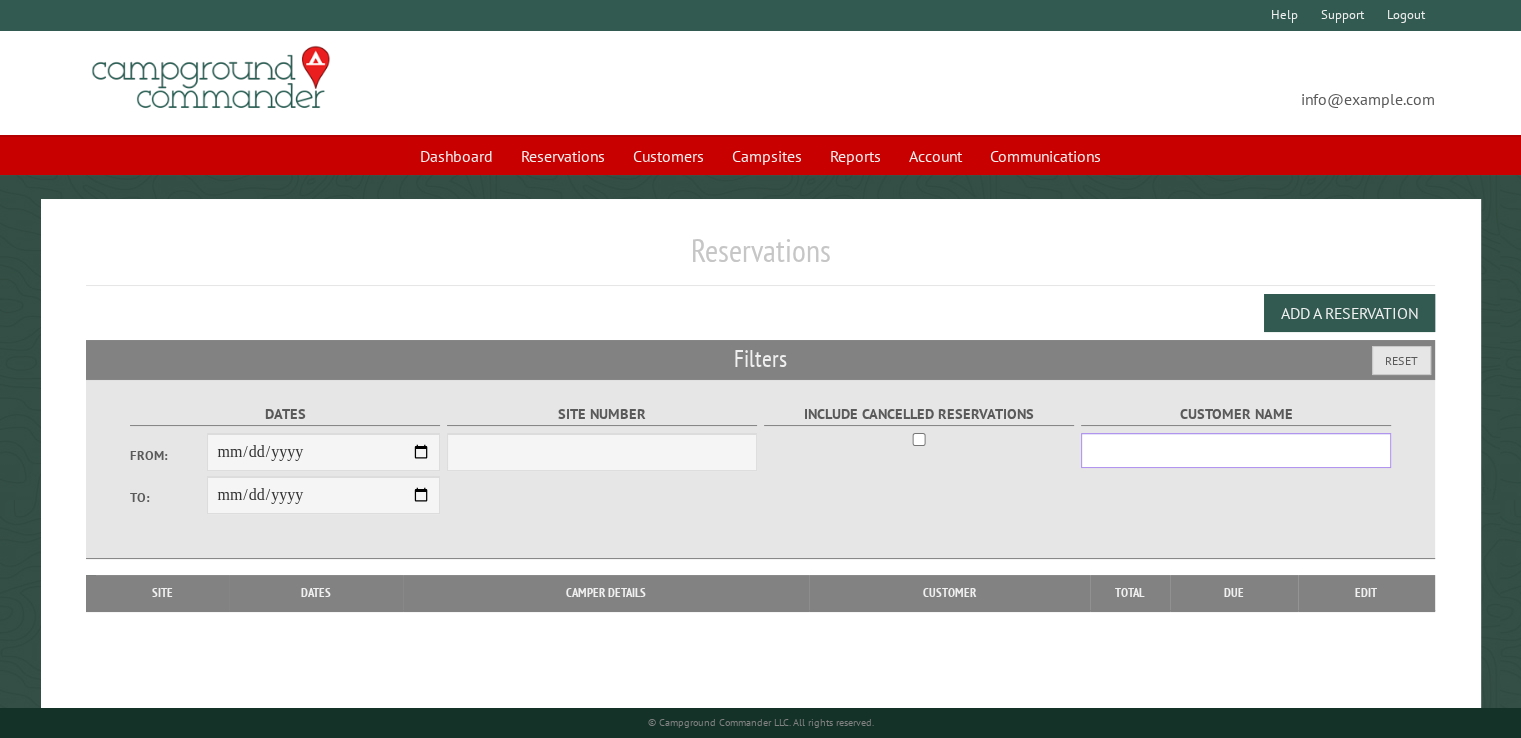 select on "***" 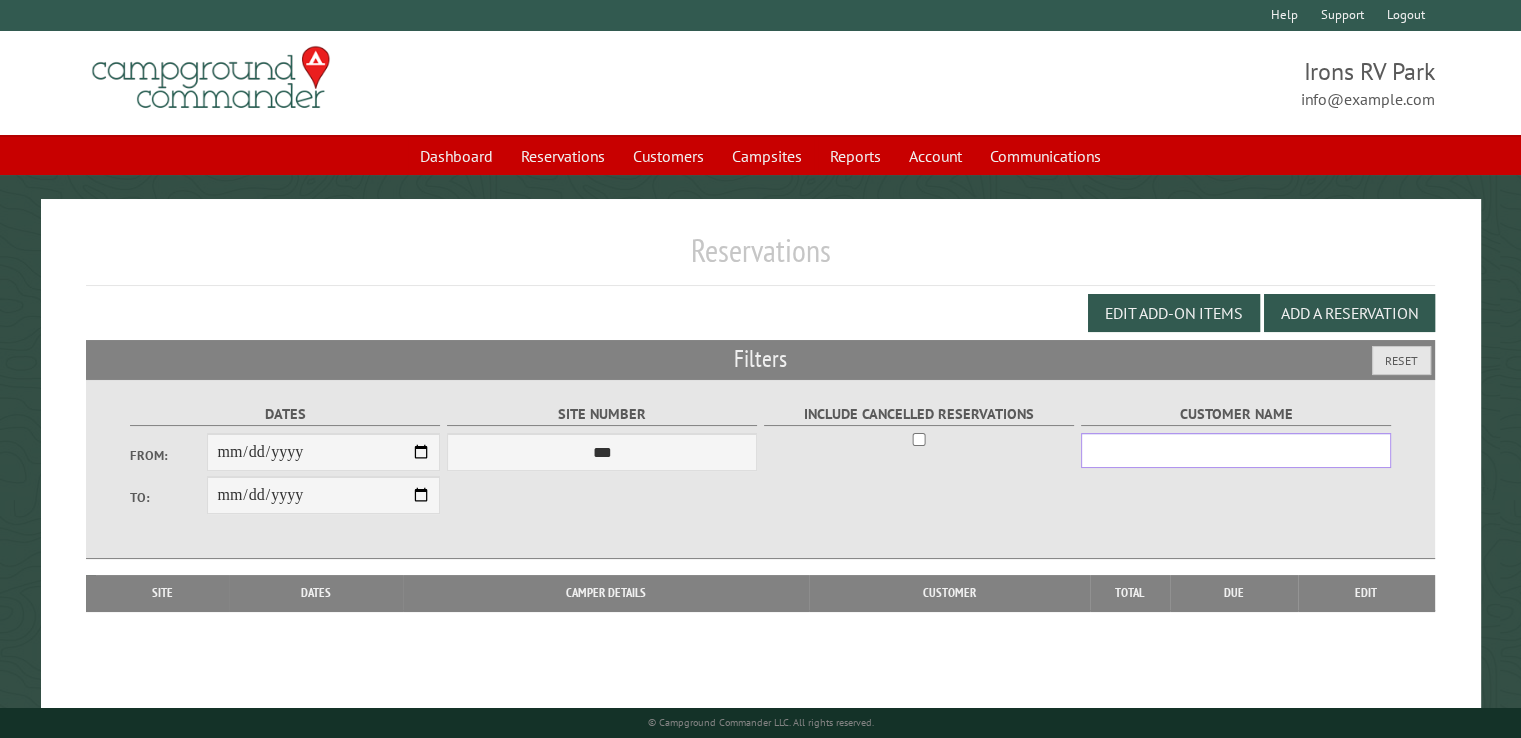 click on "Customer Name" at bounding box center [1236, 450] 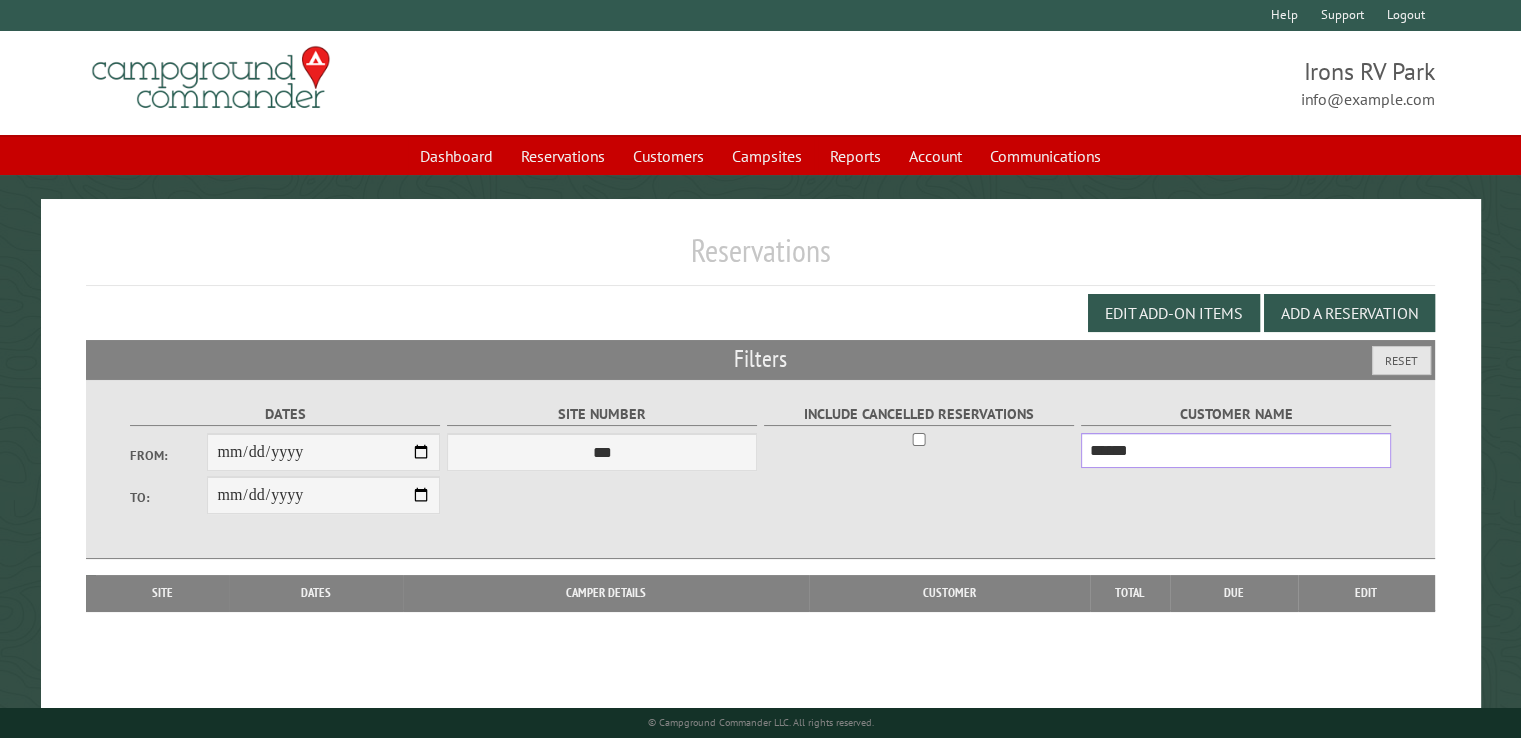 type on "******" 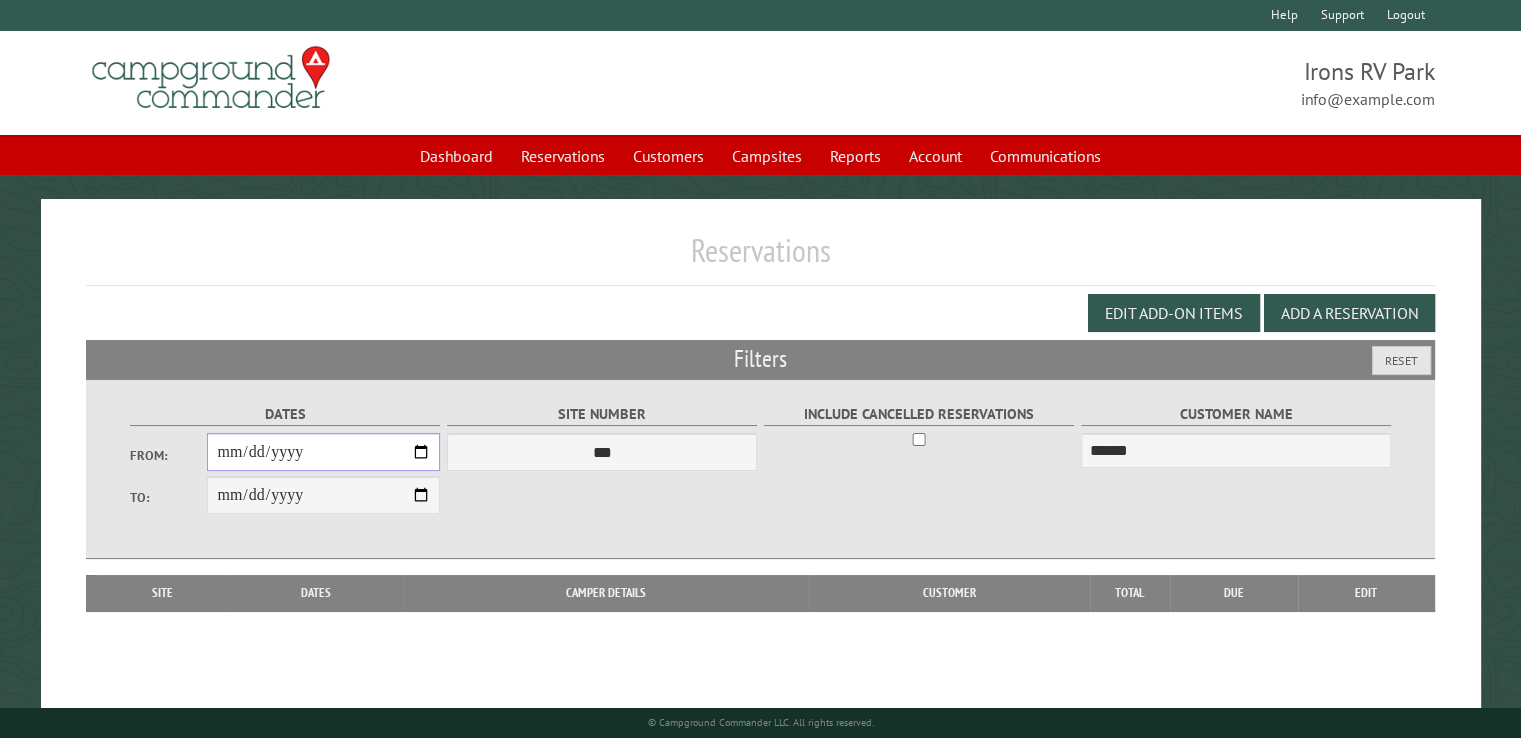 click on "From:" at bounding box center [323, 452] 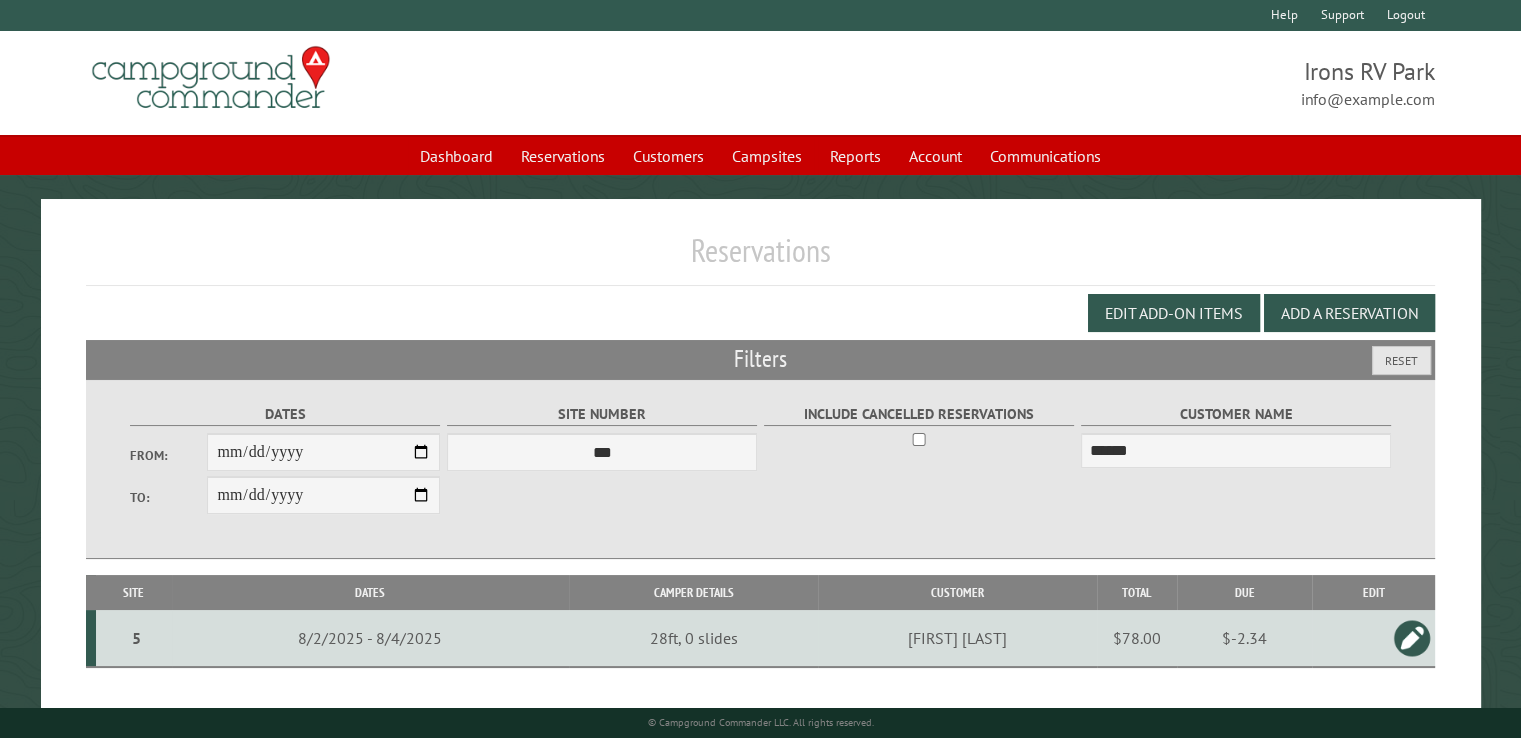 click at bounding box center (1412, 638) 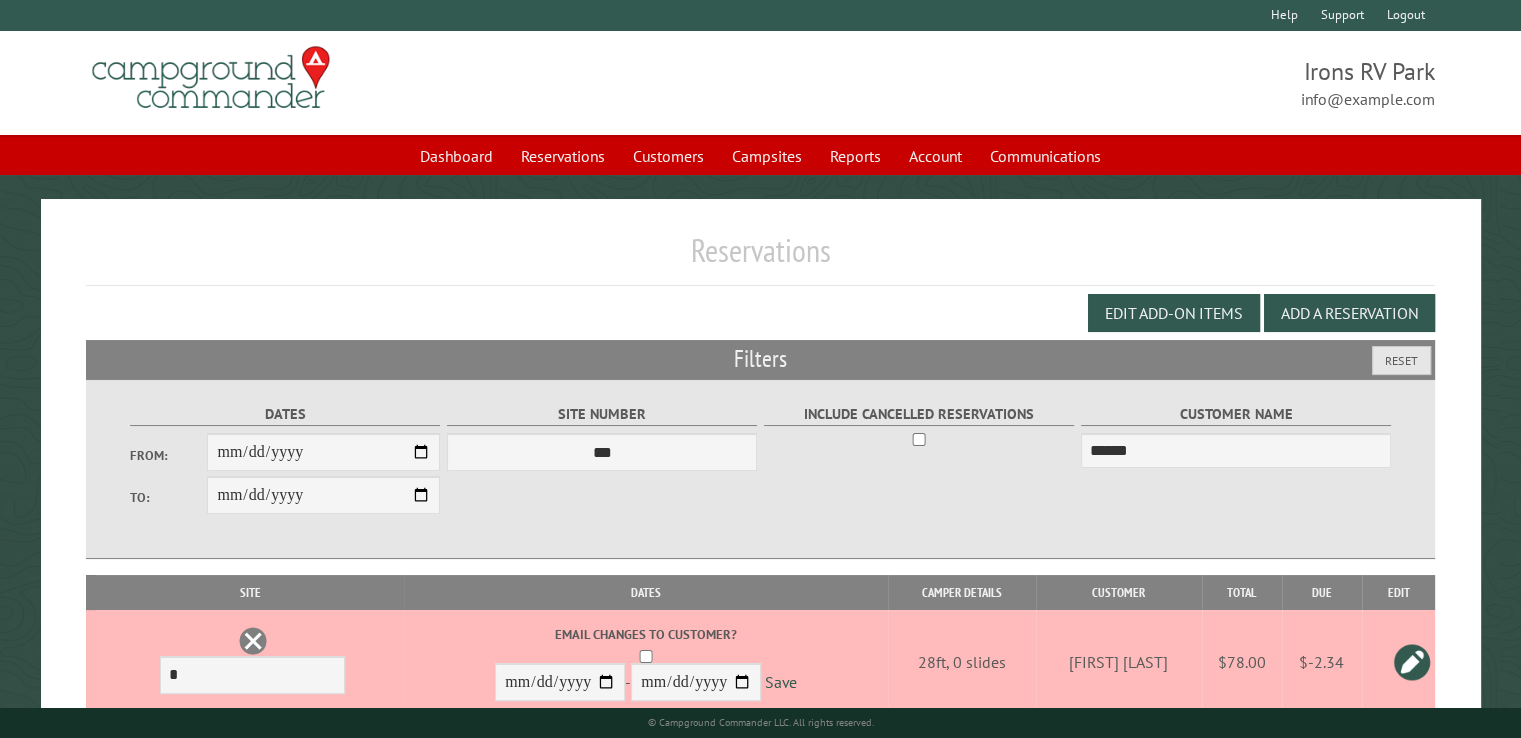click on "$78.00" at bounding box center (1242, 662) 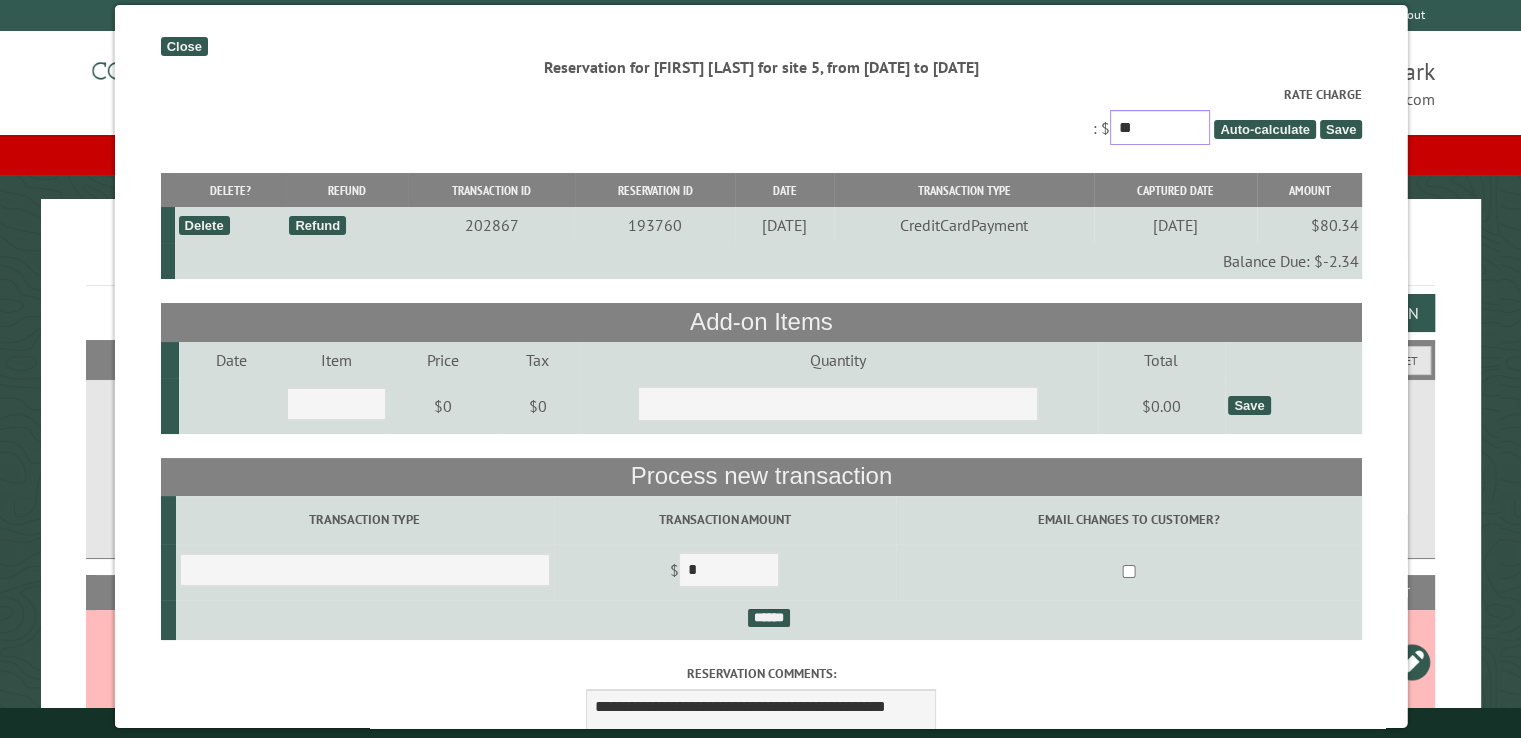 click on "**" at bounding box center (1159, 127) 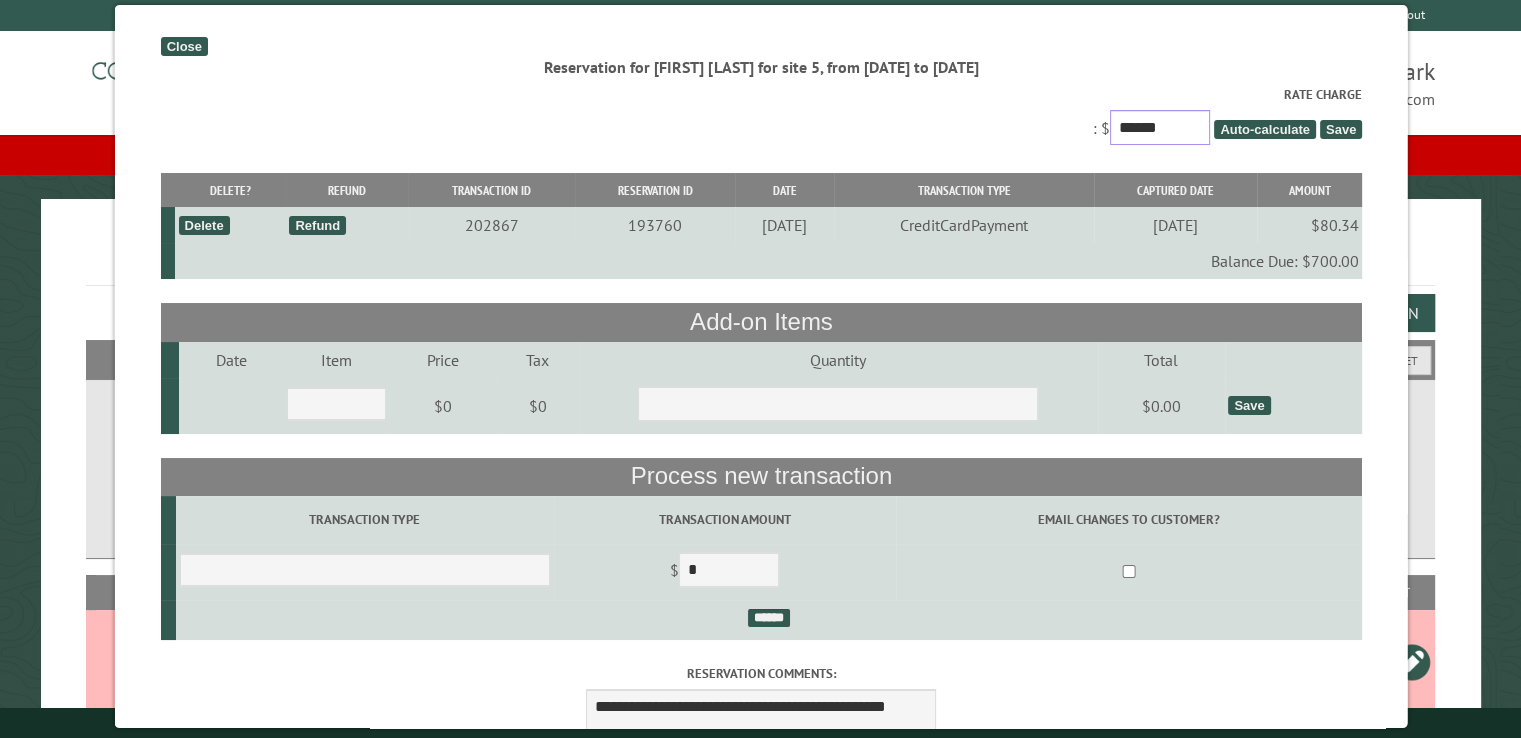 click on "******" at bounding box center [1159, 127] 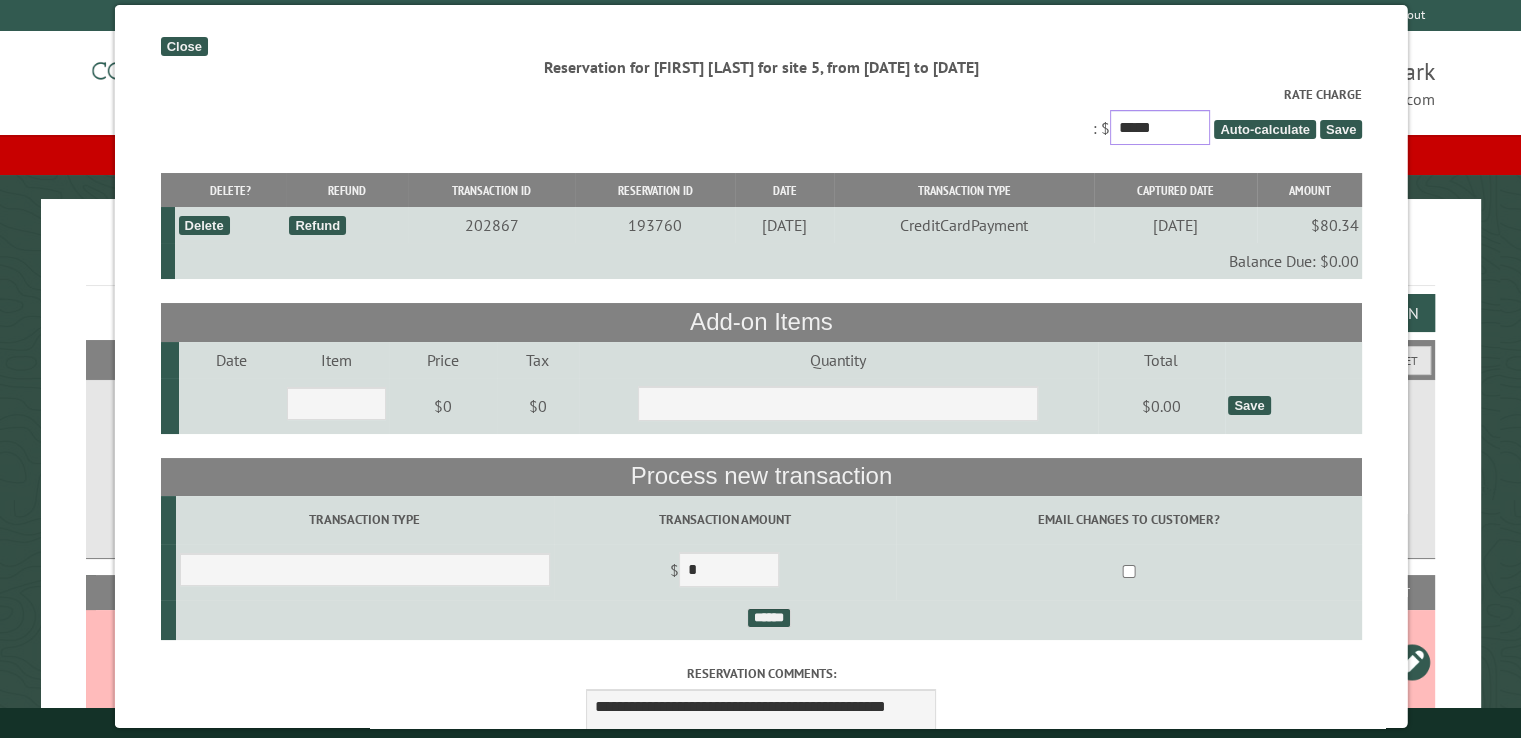 type on "*****" 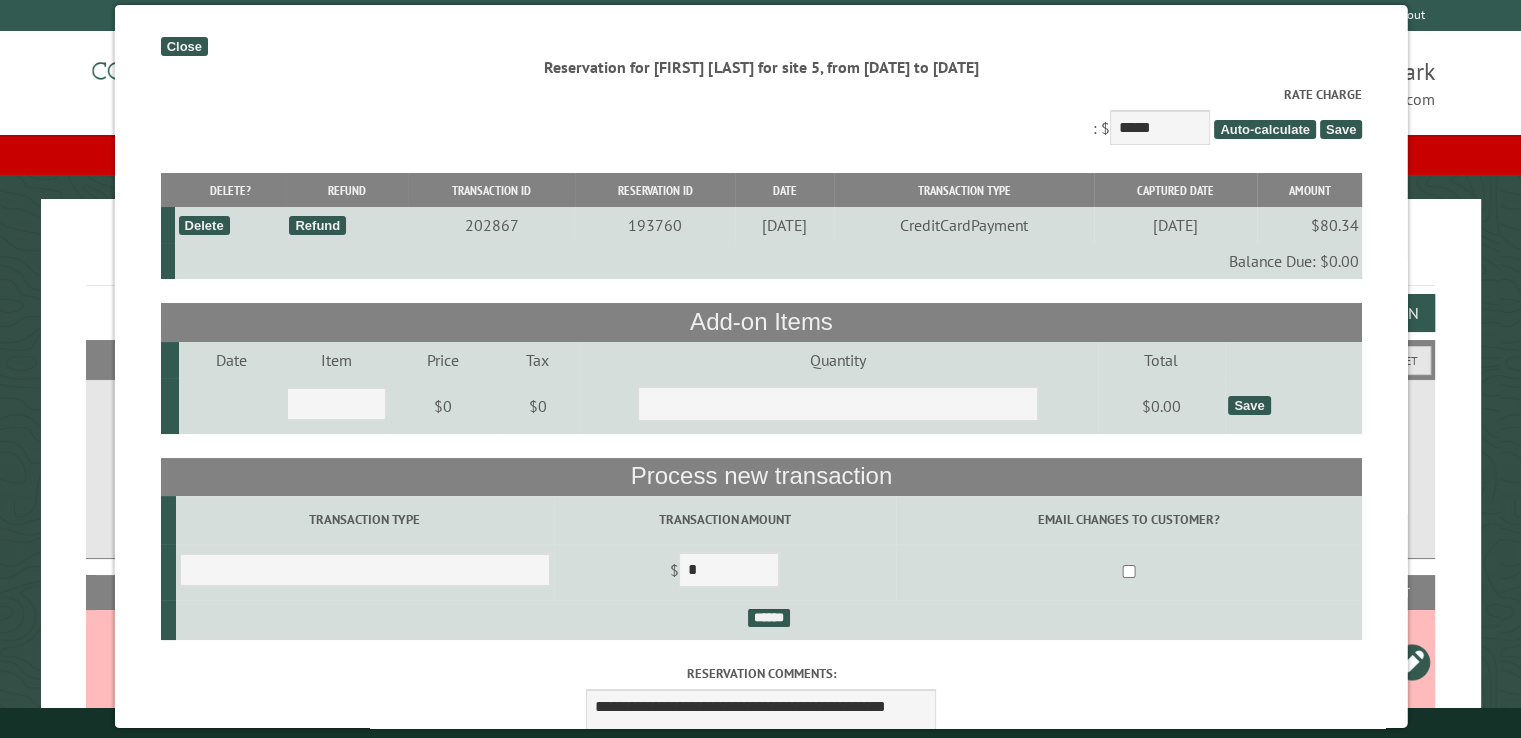 click on "Save" at bounding box center (1340, 129) 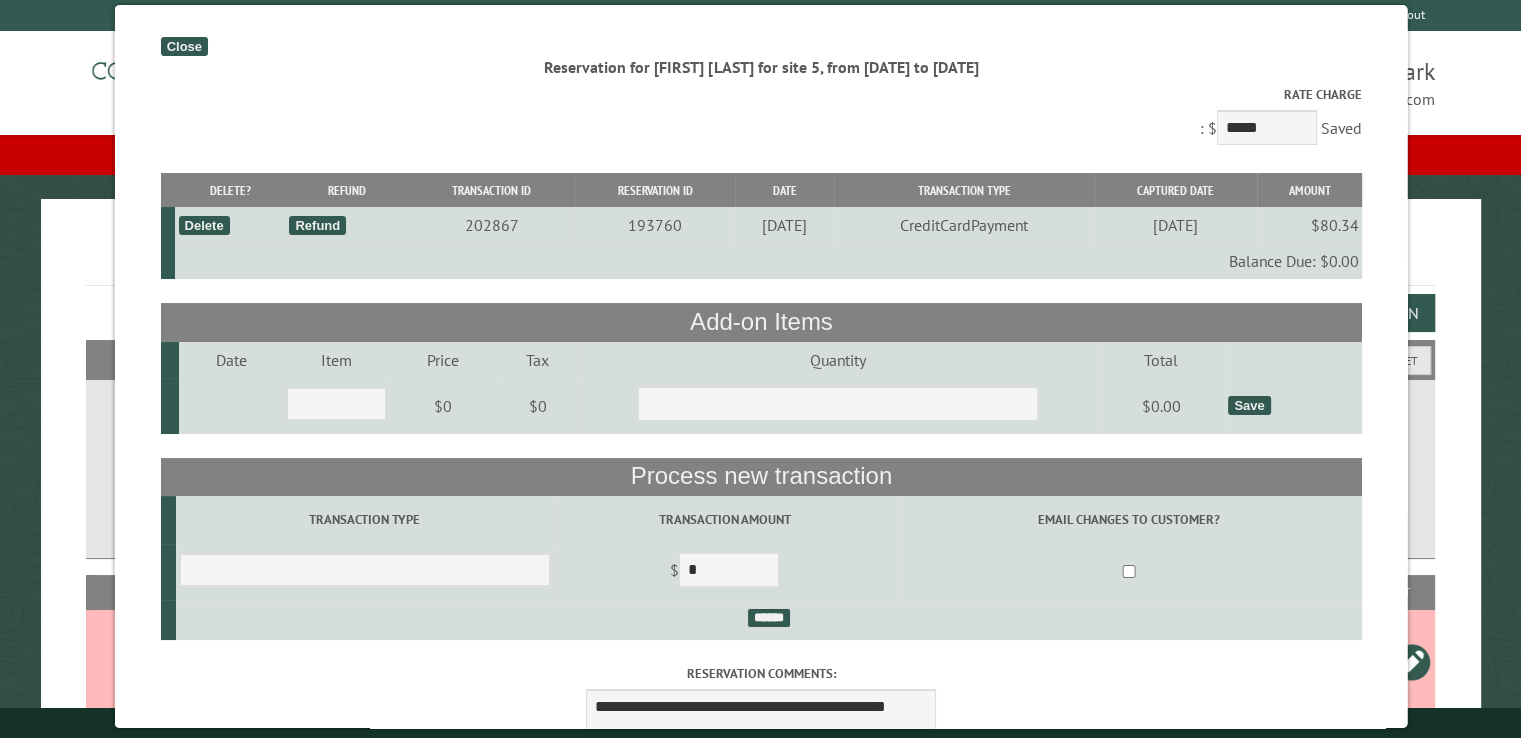 drag, startPoint x: 1316, startPoint y: 101, endPoint x: 616, endPoint y: 607, distance: 863.73376 